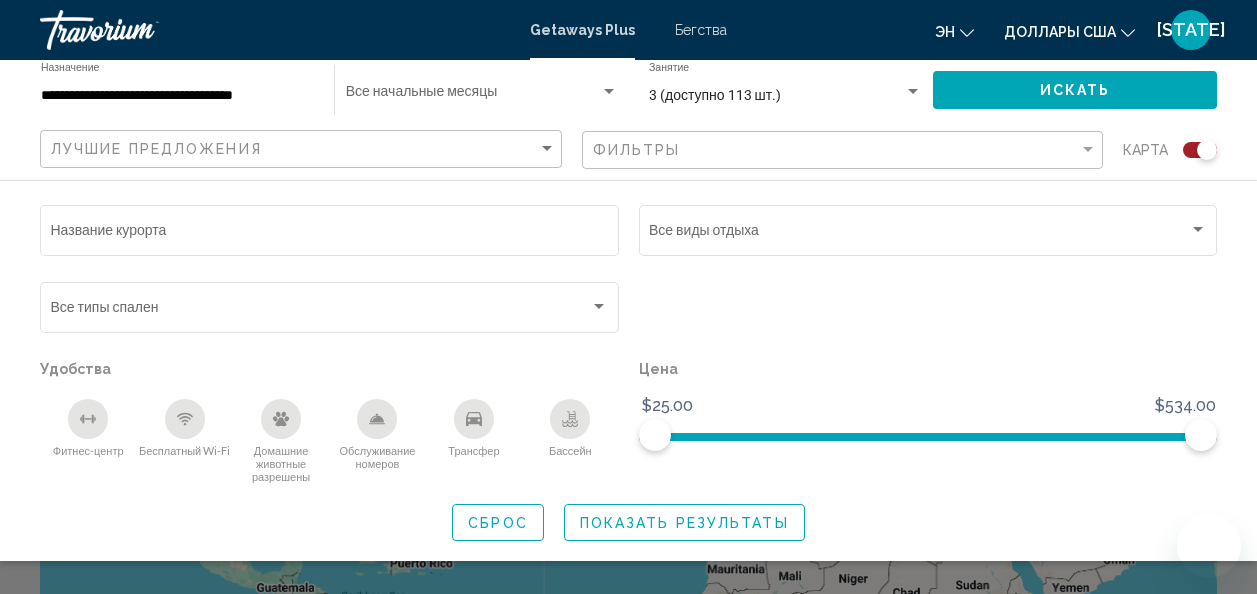 scroll, scrollTop: 0, scrollLeft: 0, axis: both 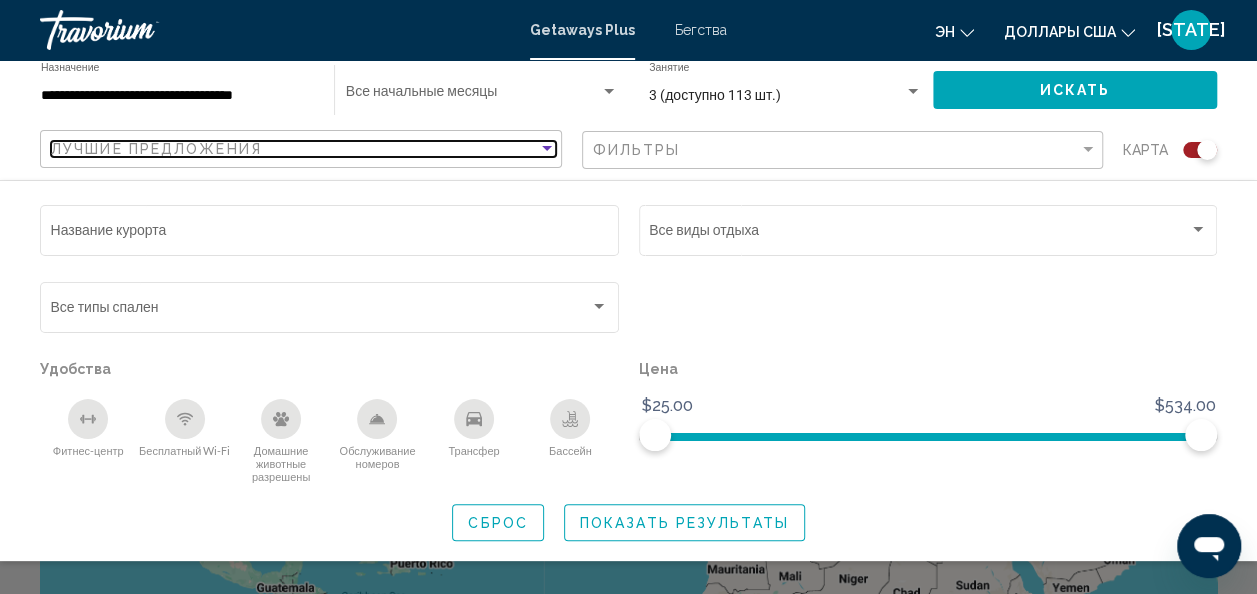 click at bounding box center (547, 149) 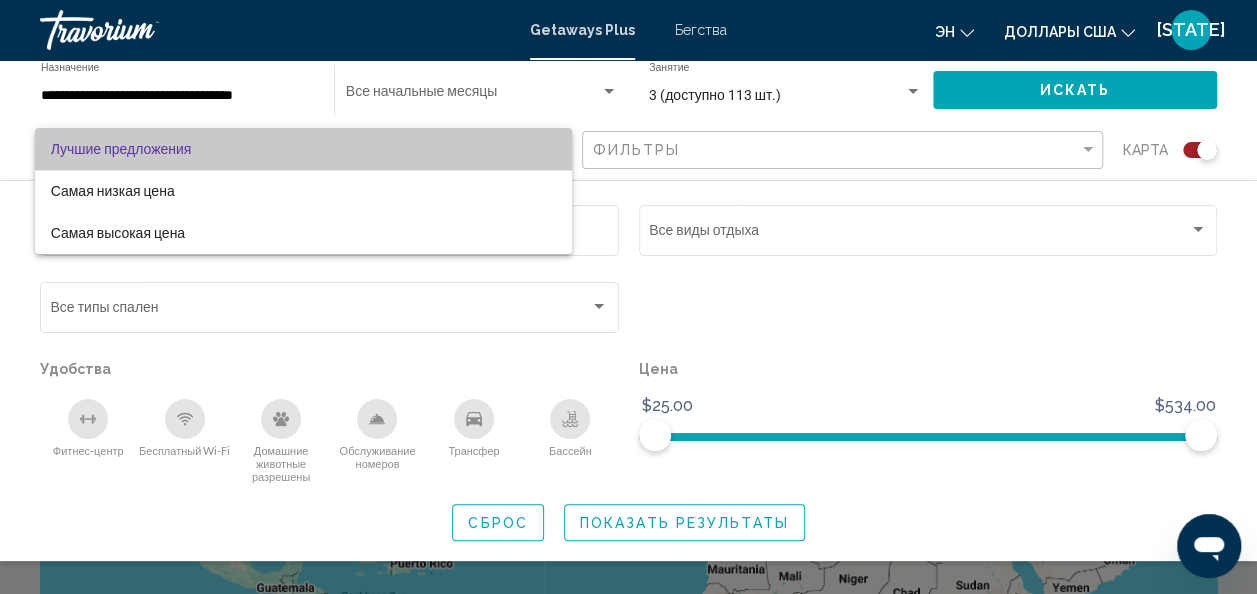 click on "Лучшие предложения" at bounding box center [303, 149] 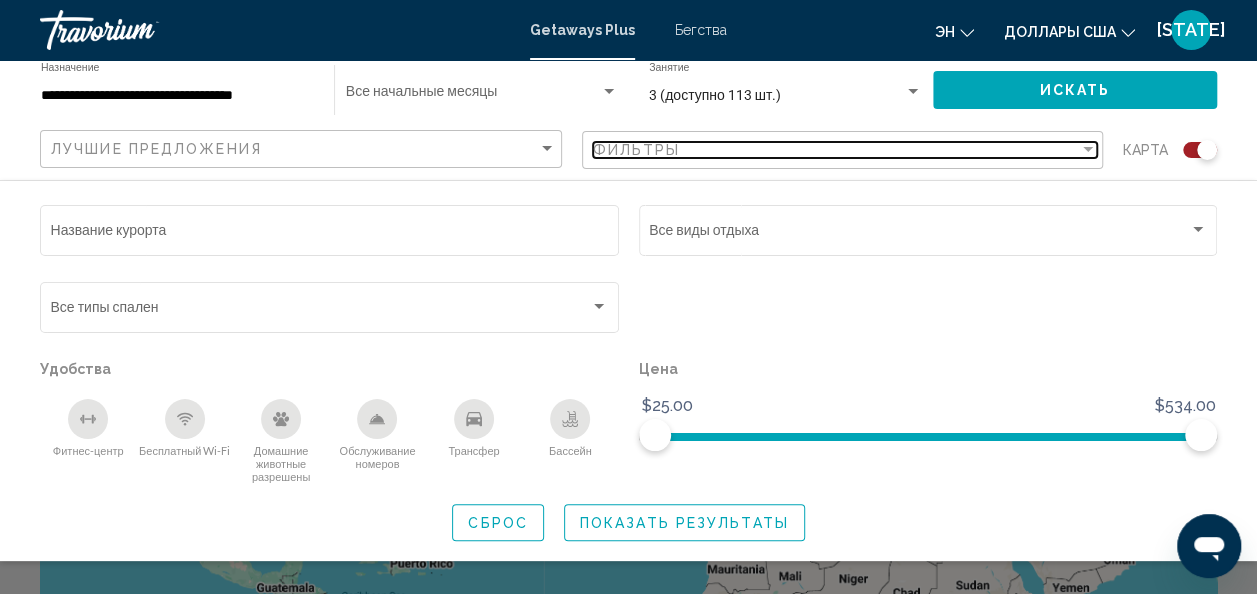 click at bounding box center (1088, 149) 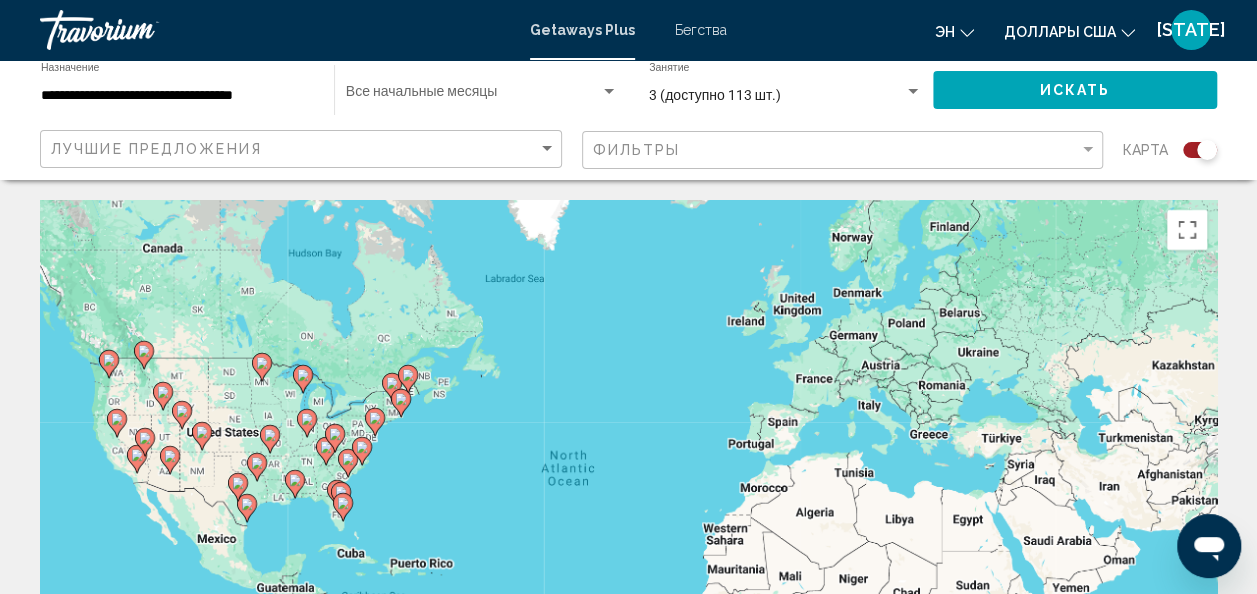 click 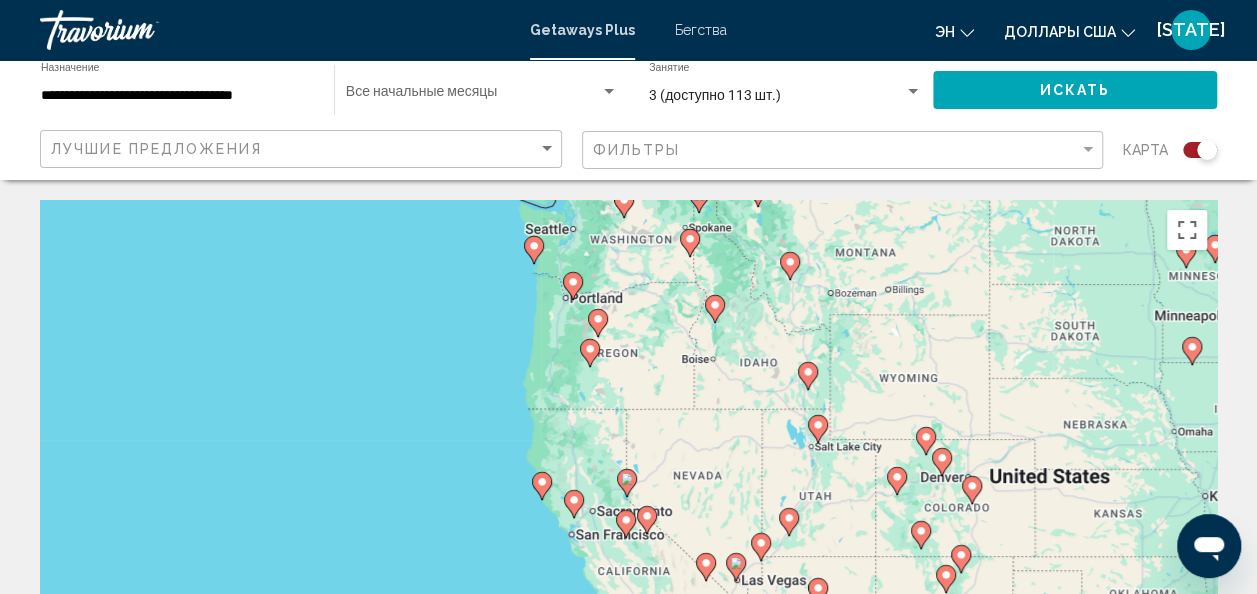 click 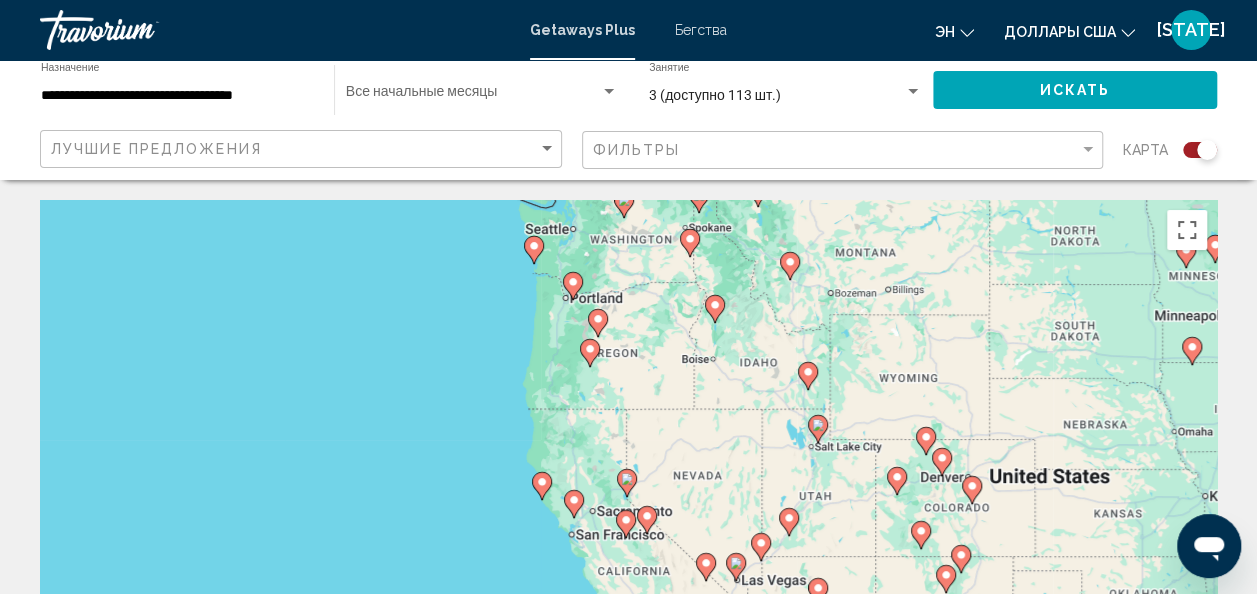 type on "**********" 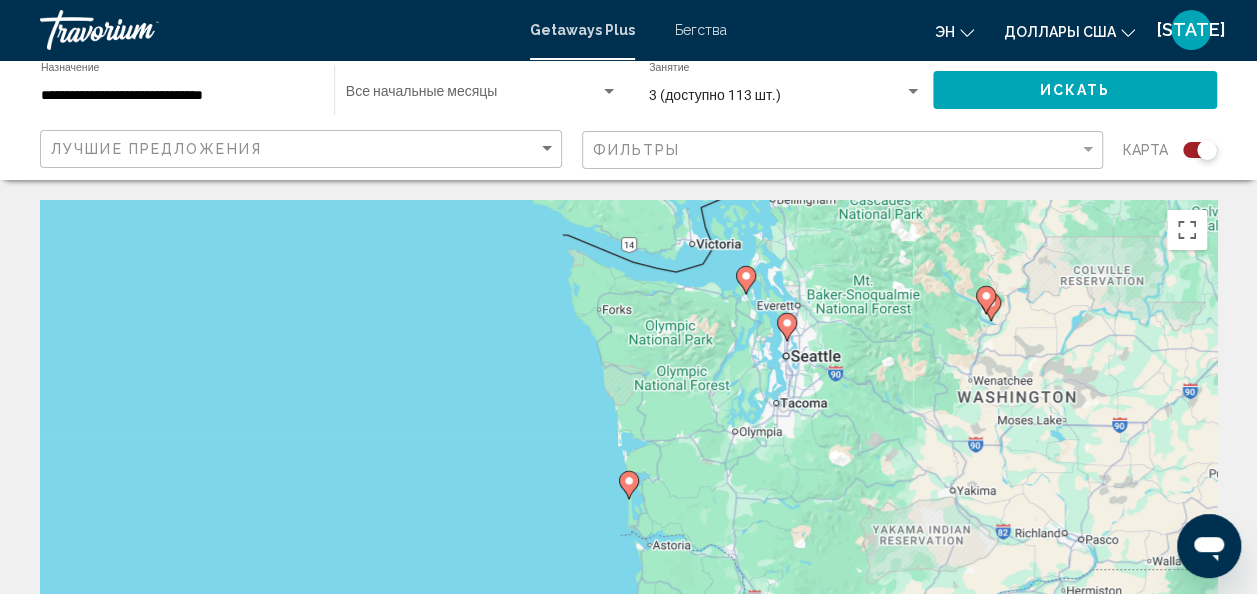 click 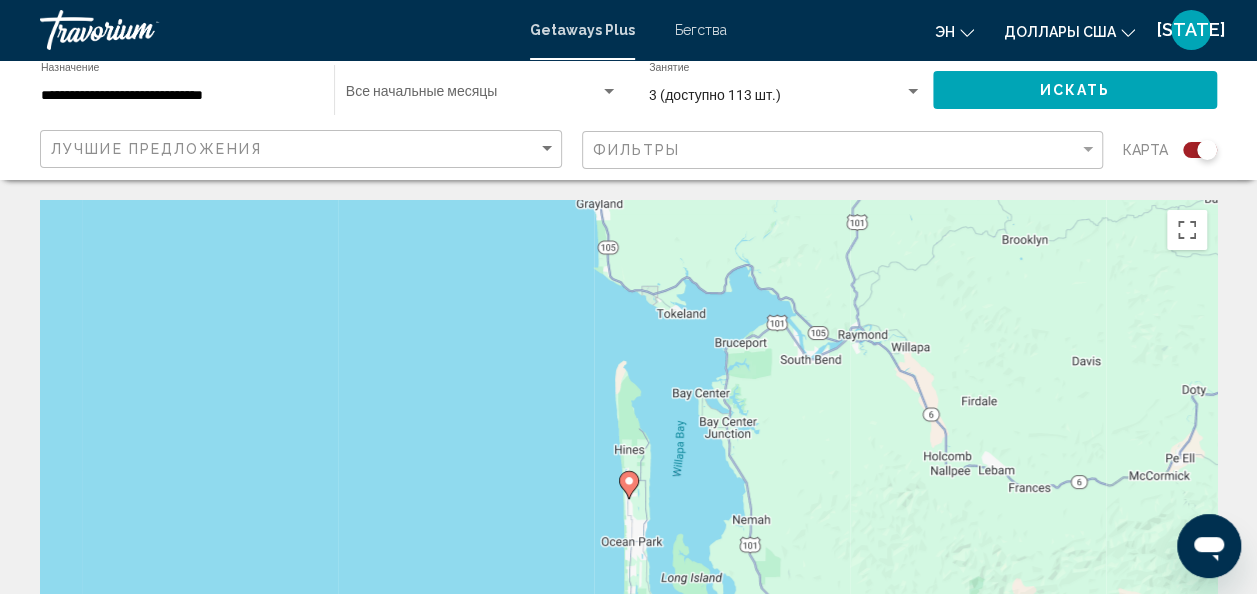 click 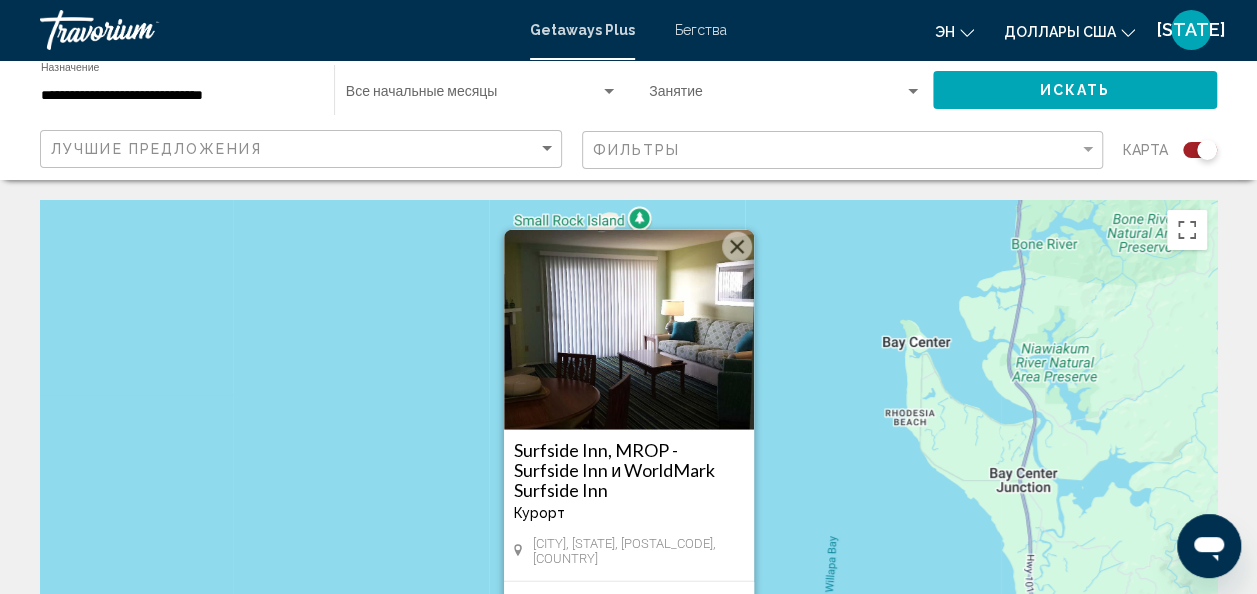 click on "Surfside Inn, MROP - Surfside Inn и WorldMark Surfside Inn" at bounding box center [629, 470] 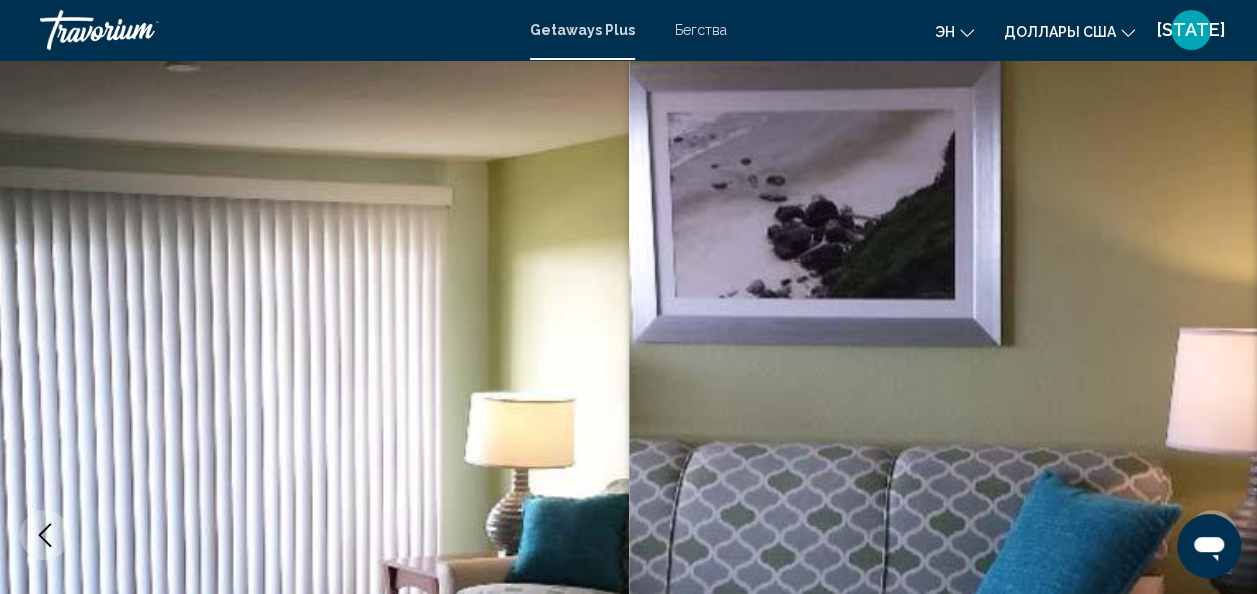 scroll, scrollTop: 238, scrollLeft: 0, axis: vertical 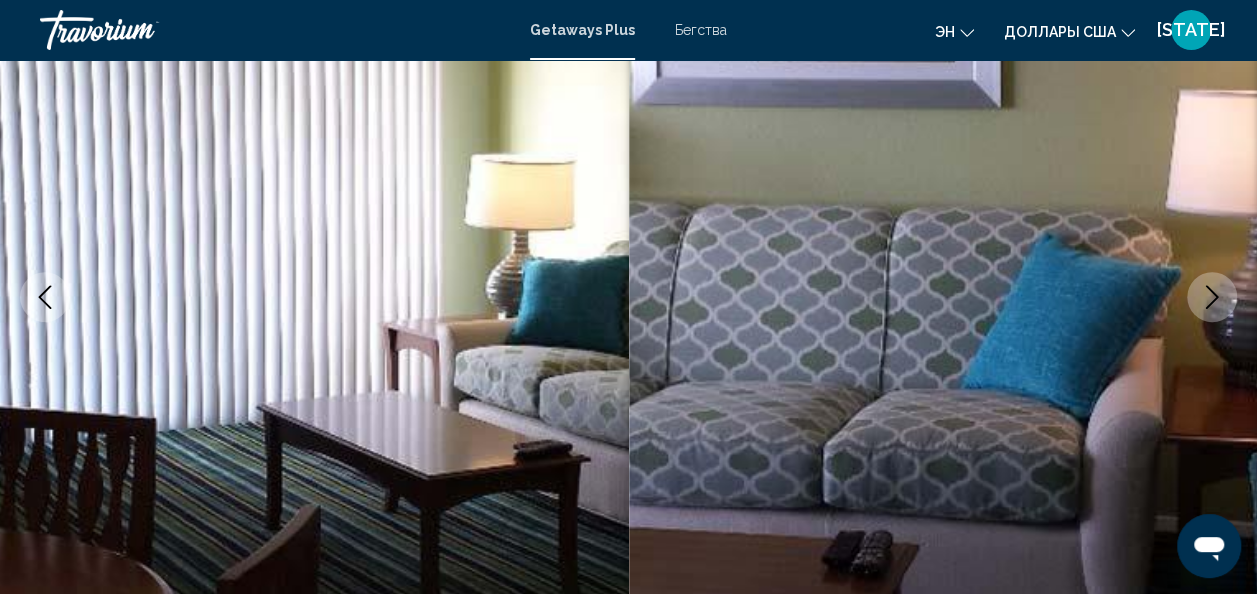 click 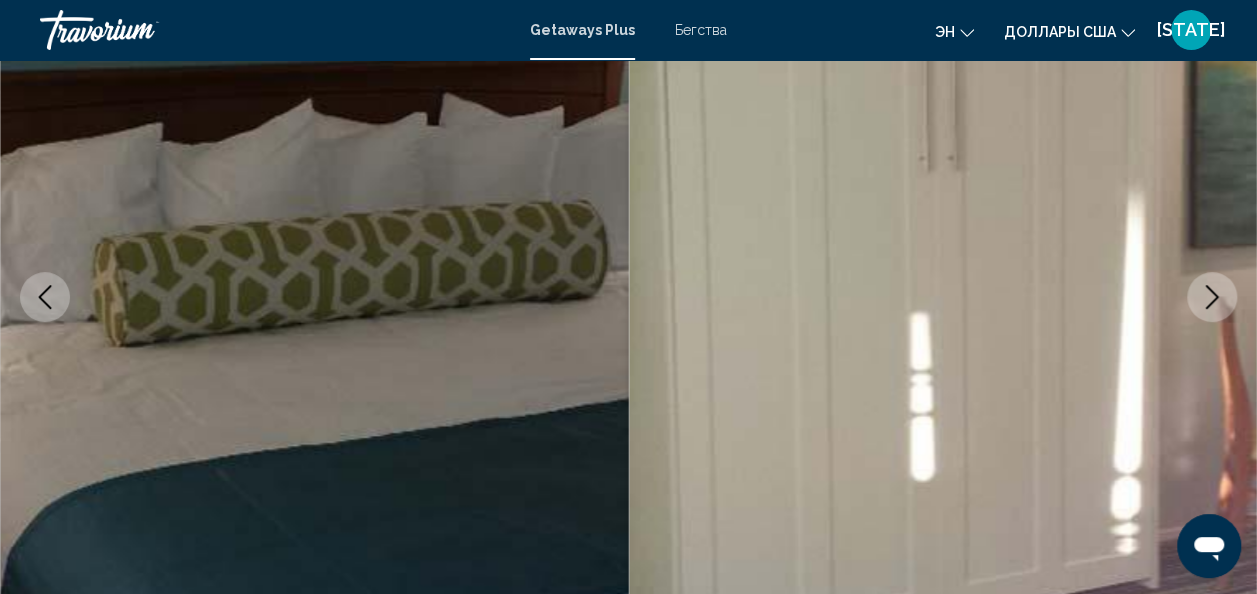 click 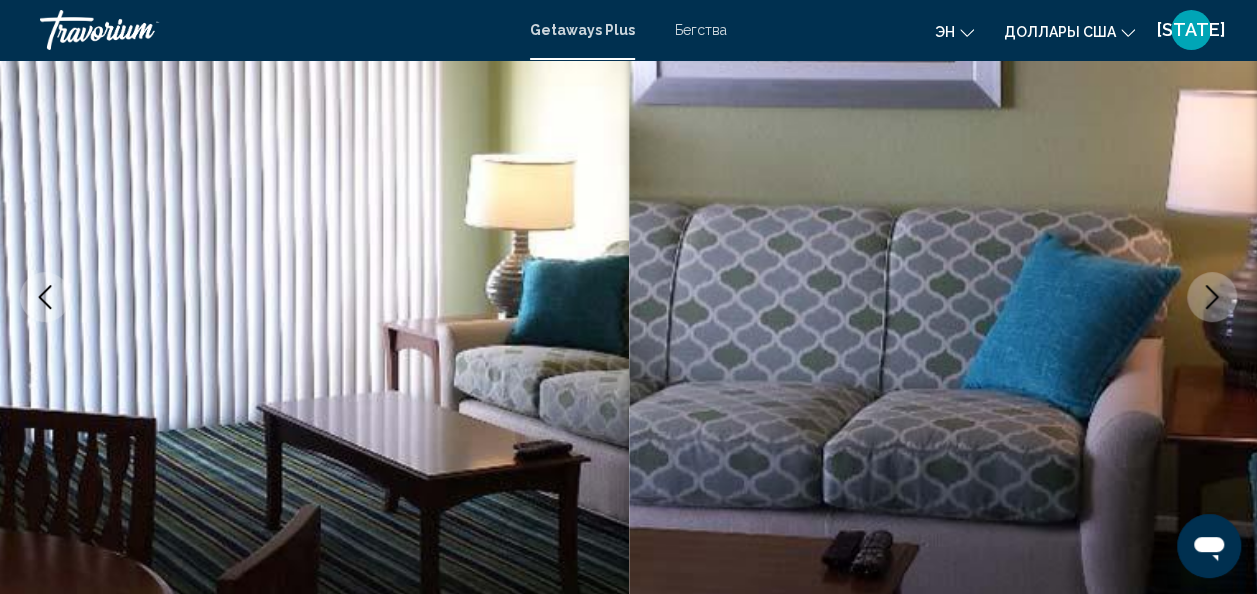 click 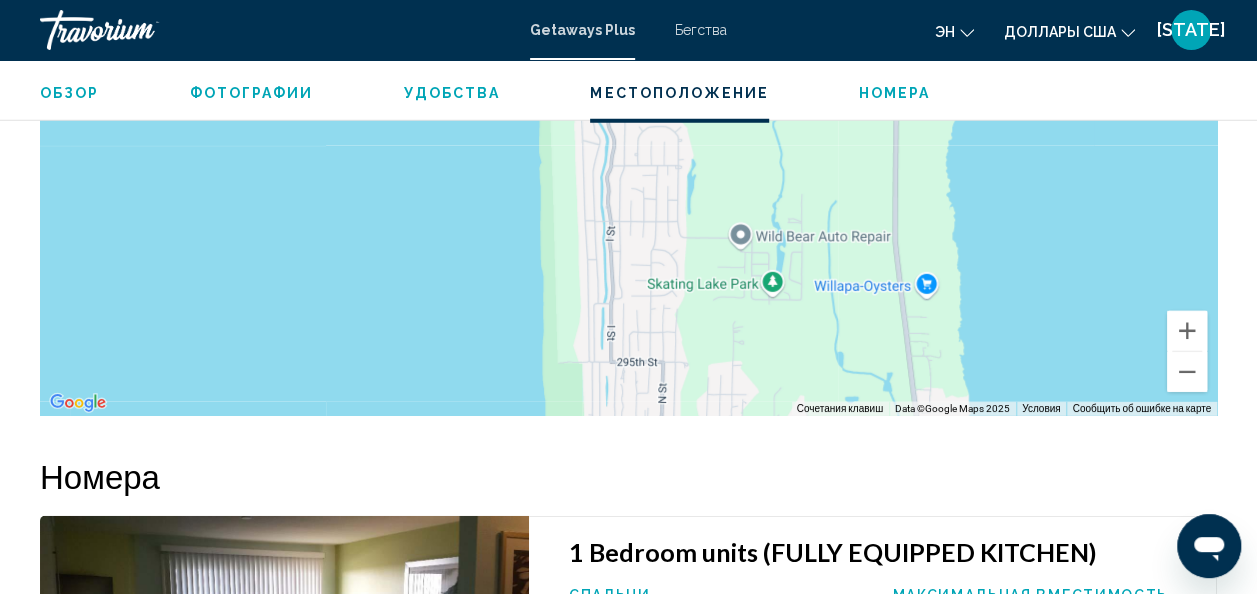 scroll, scrollTop: 2538, scrollLeft: 0, axis: vertical 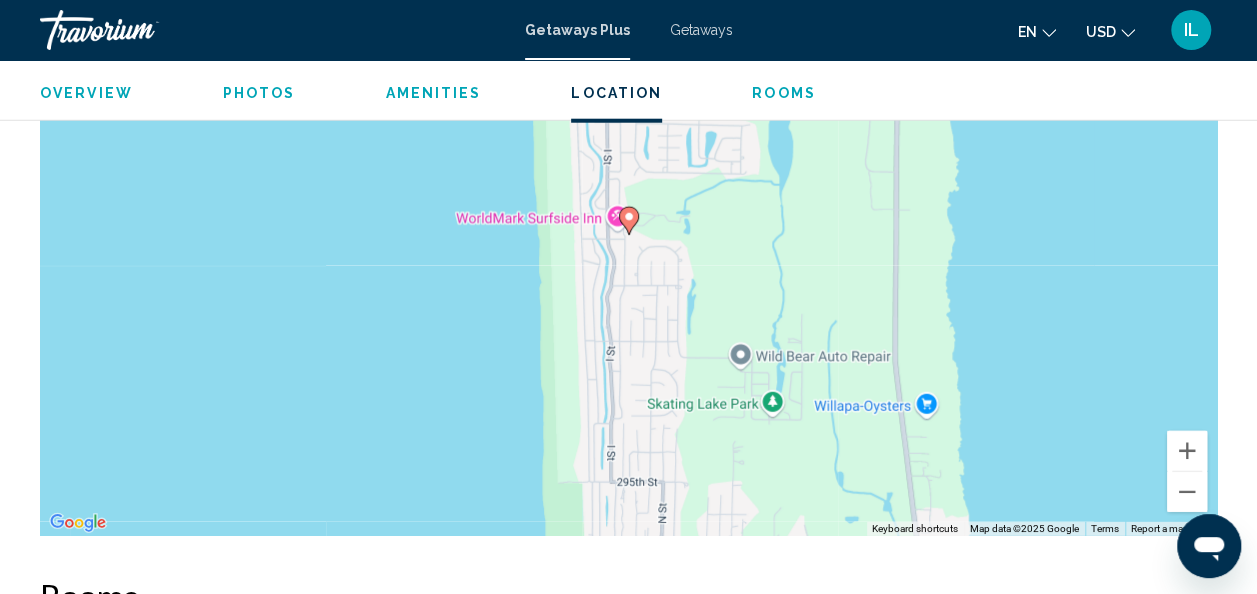 click on "Getaways" at bounding box center (701, 30) 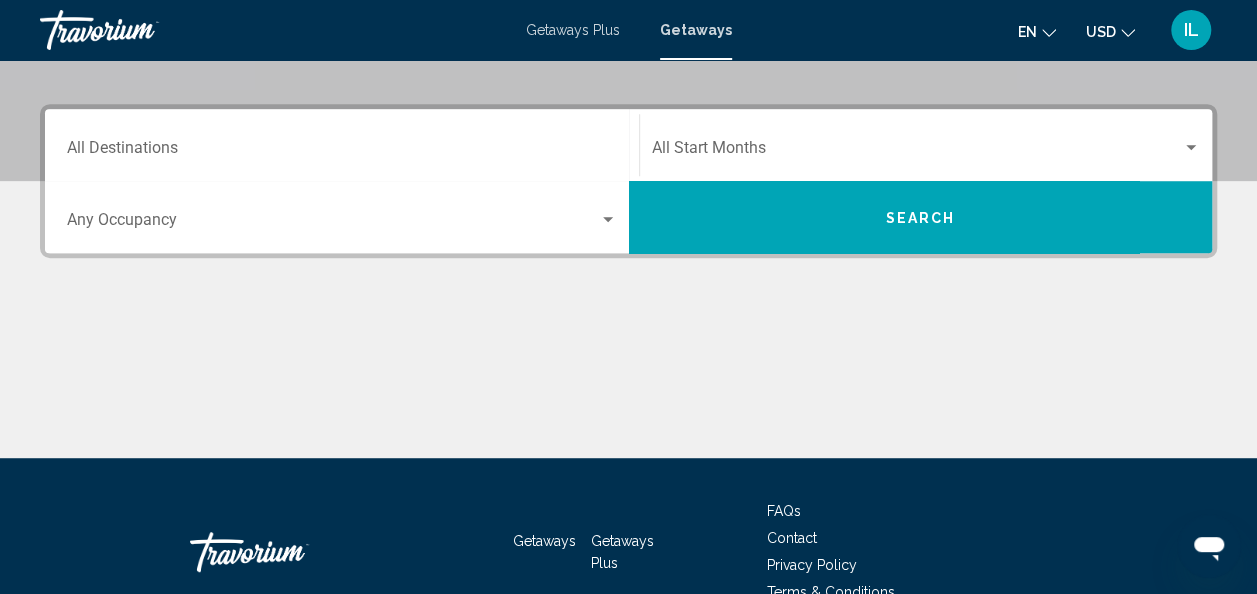 scroll, scrollTop: 420, scrollLeft: 0, axis: vertical 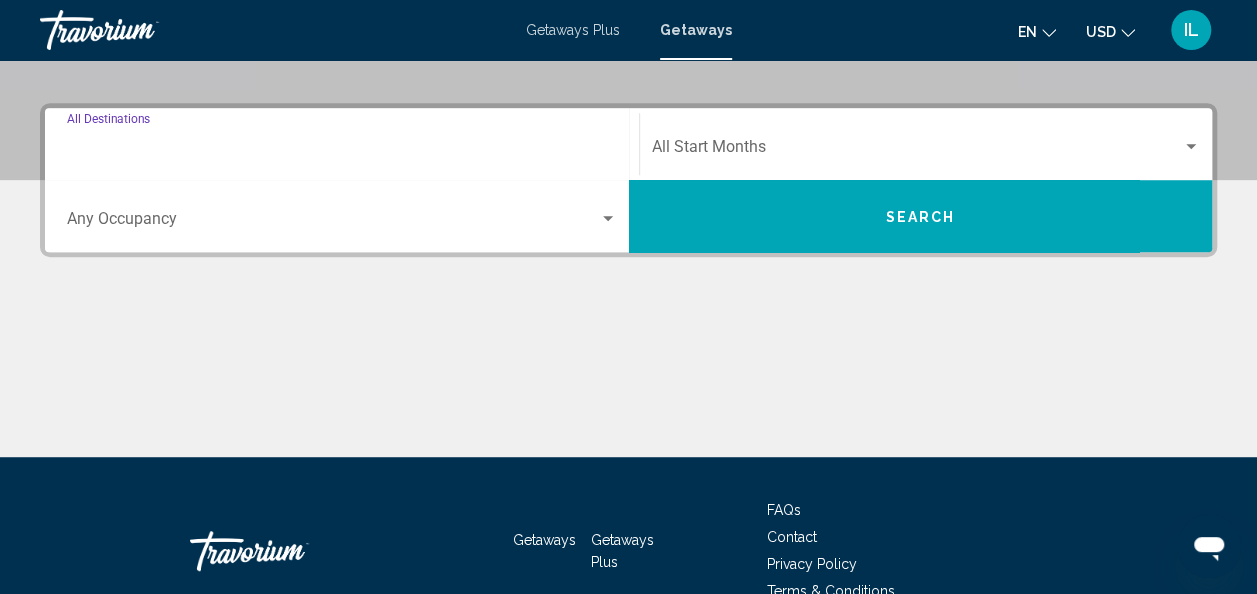 click on "Destination All Destinations" at bounding box center (342, 151) 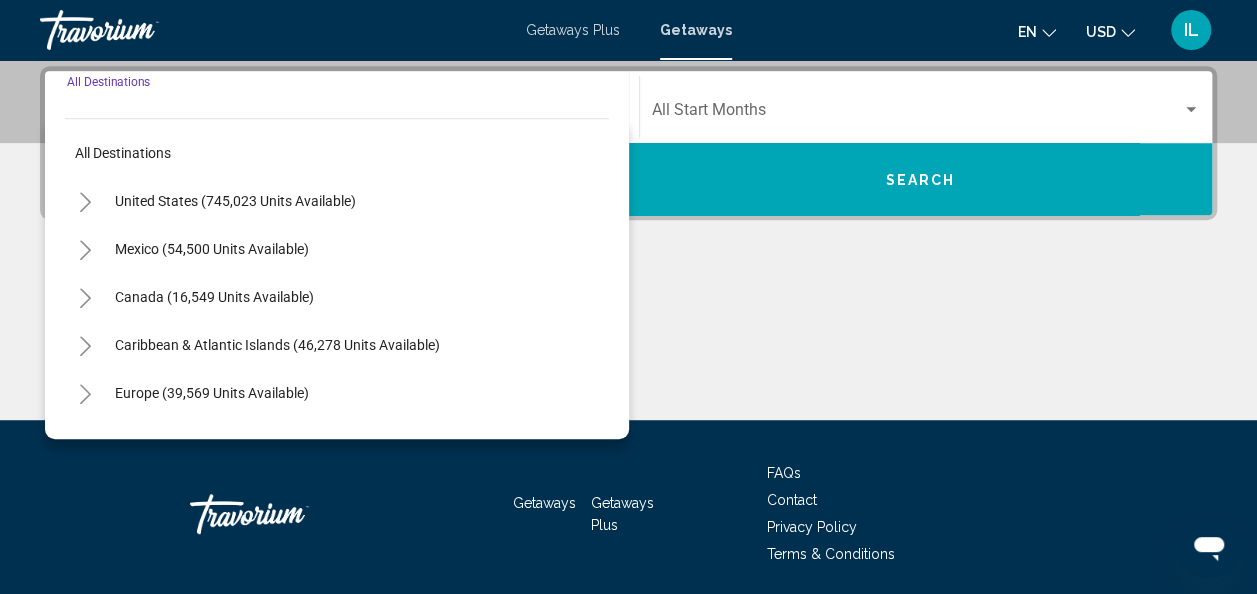 scroll, scrollTop: 458, scrollLeft: 0, axis: vertical 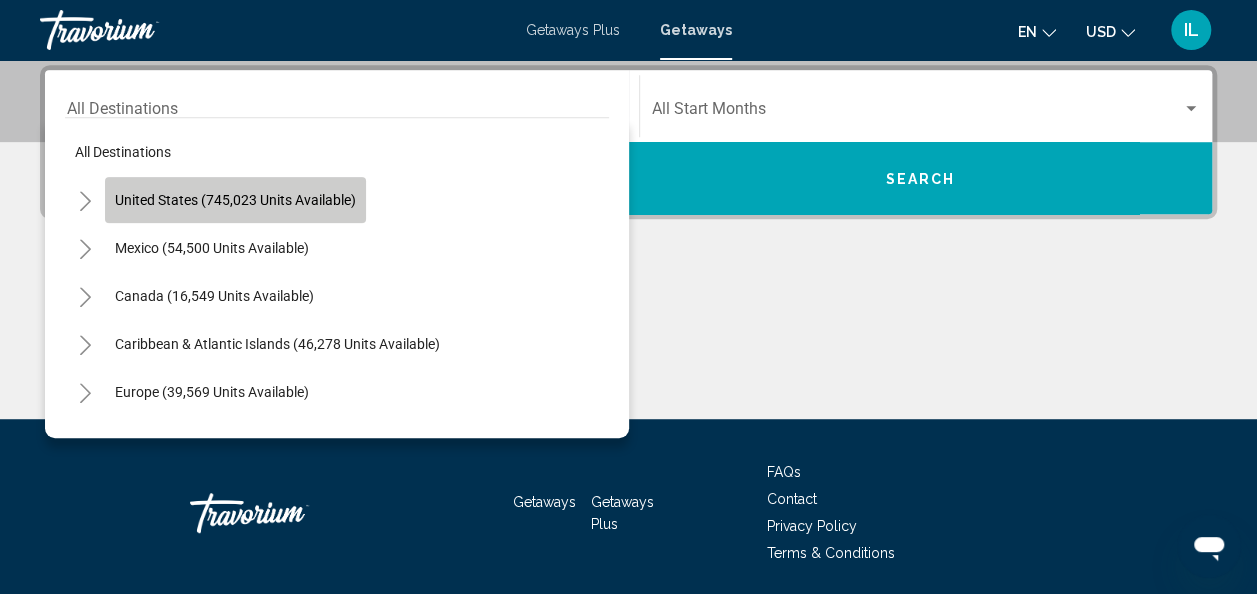 click on "United States (745,023 units available)" 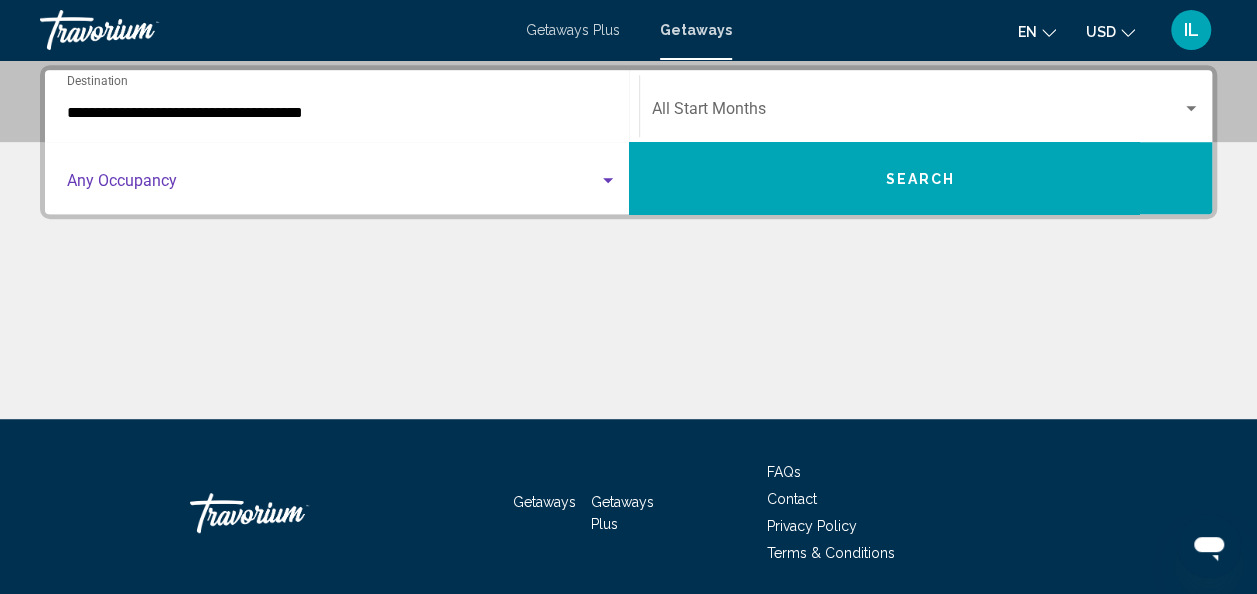 click at bounding box center (608, 181) 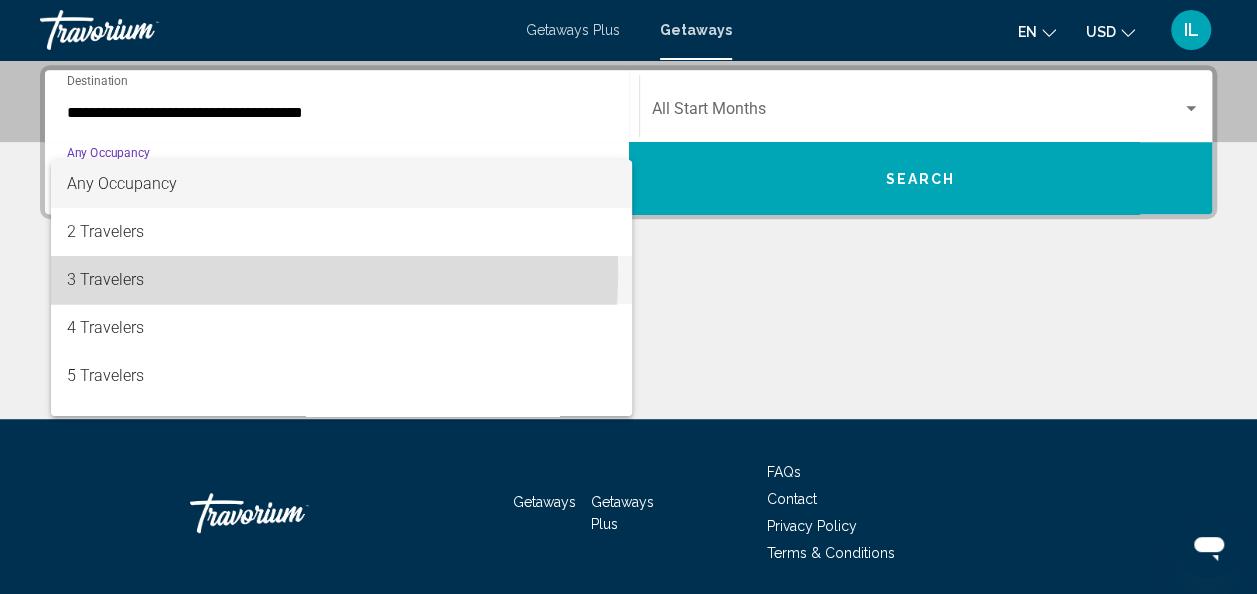 click on "3 Travelers" at bounding box center [342, 280] 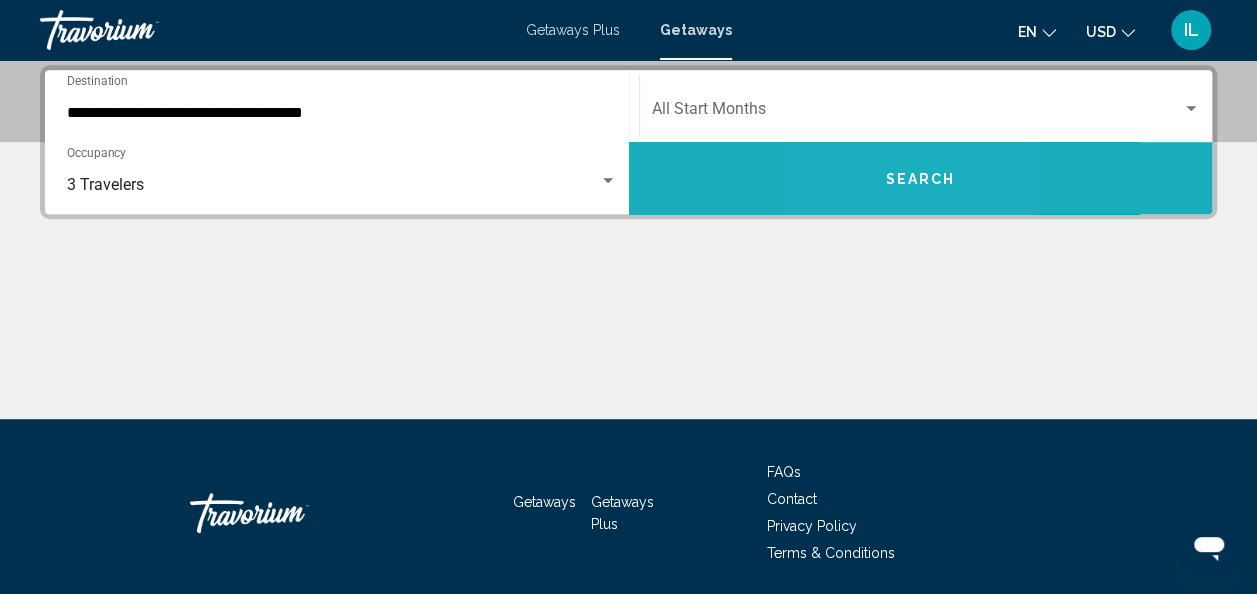 click on "Search" at bounding box center (921, 178) 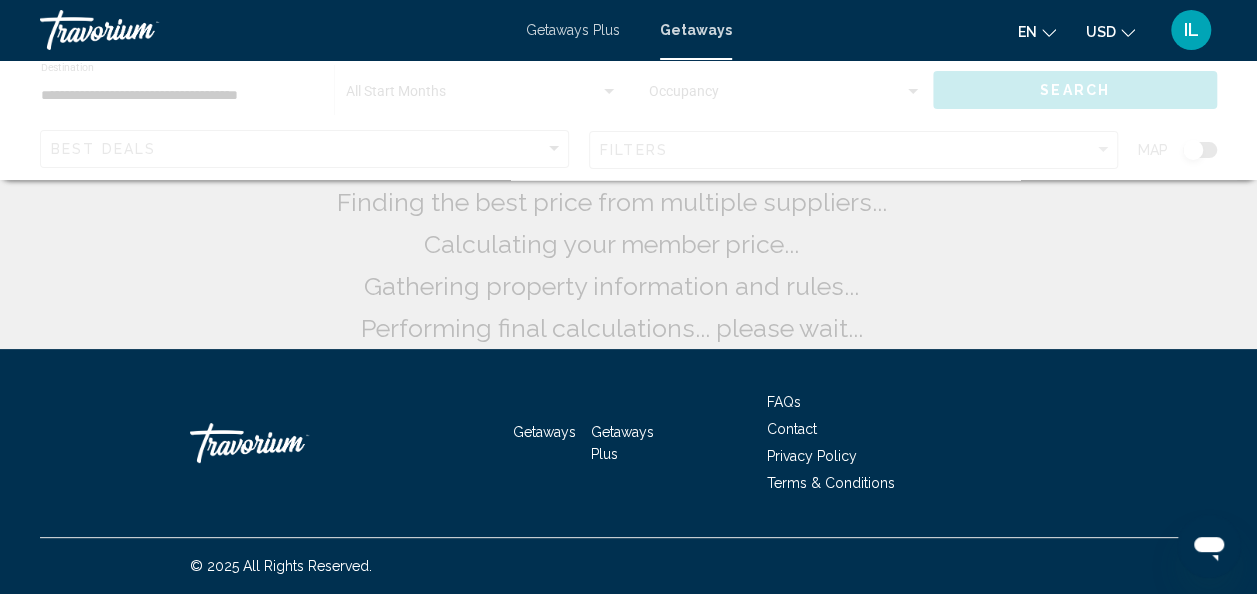 scroll, scrollTop: 0, scrollLeft: 0, axis: both 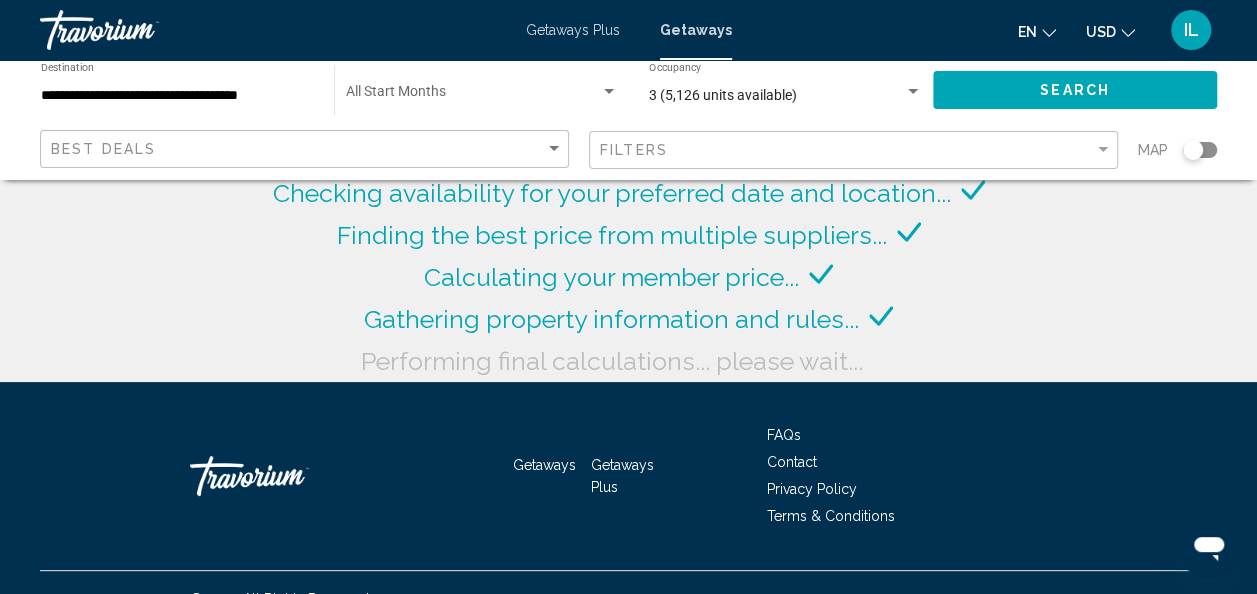 click on "**********" 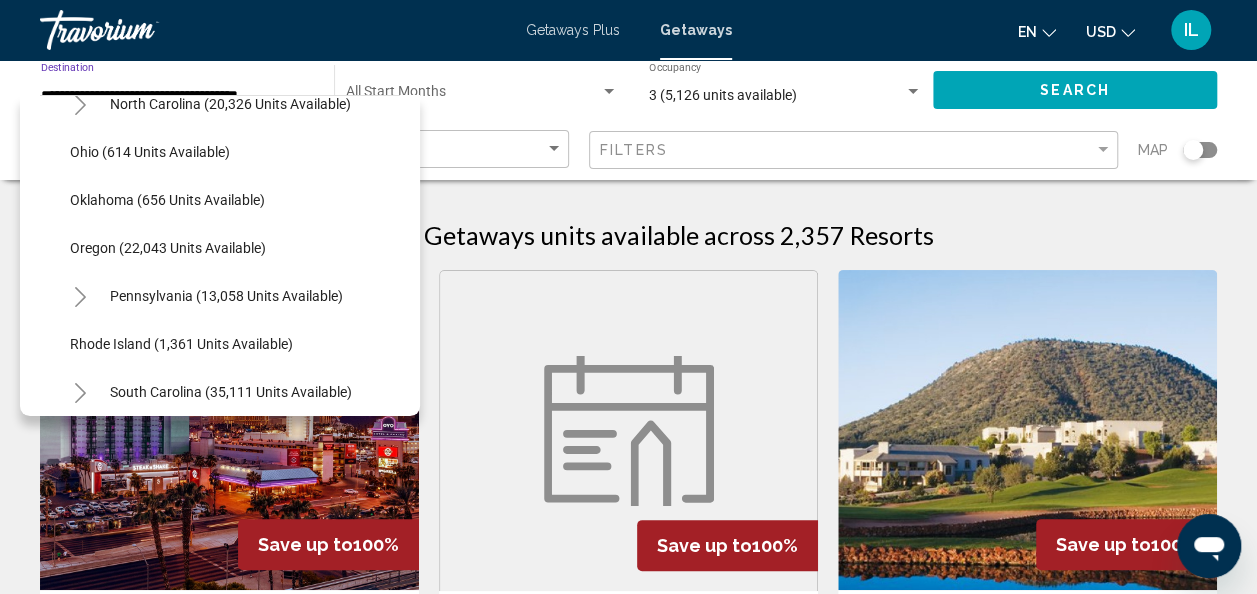 scroll, scrollTop: 1419, scrollLeft: 0, axis: vertical 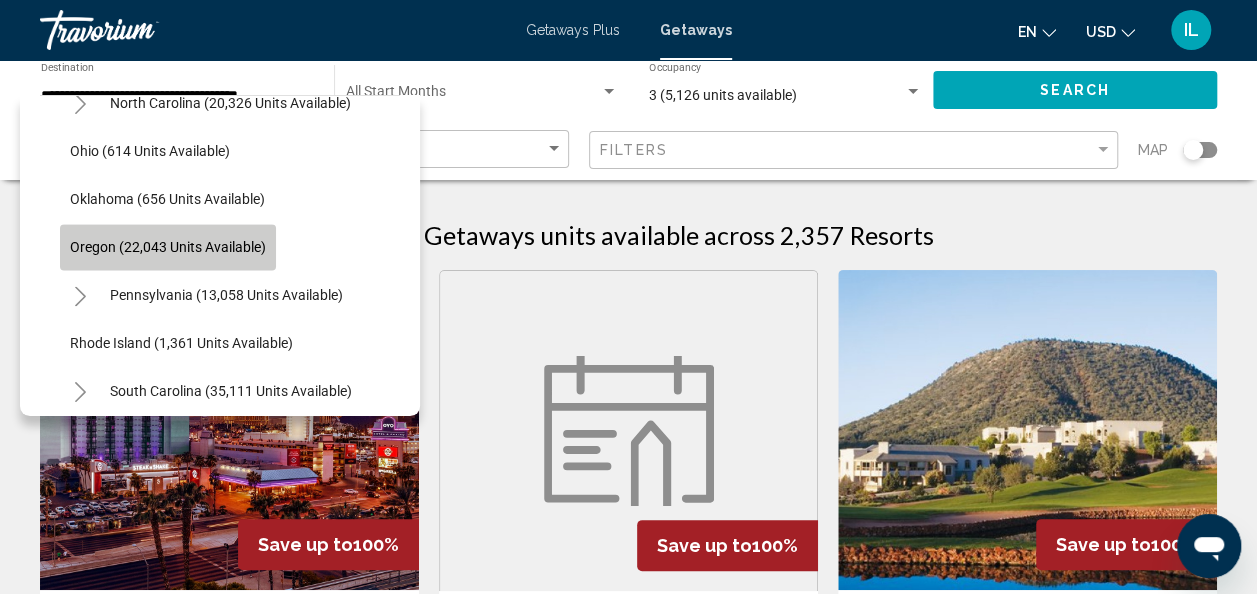 click on "Oregon (22,043 units available)" 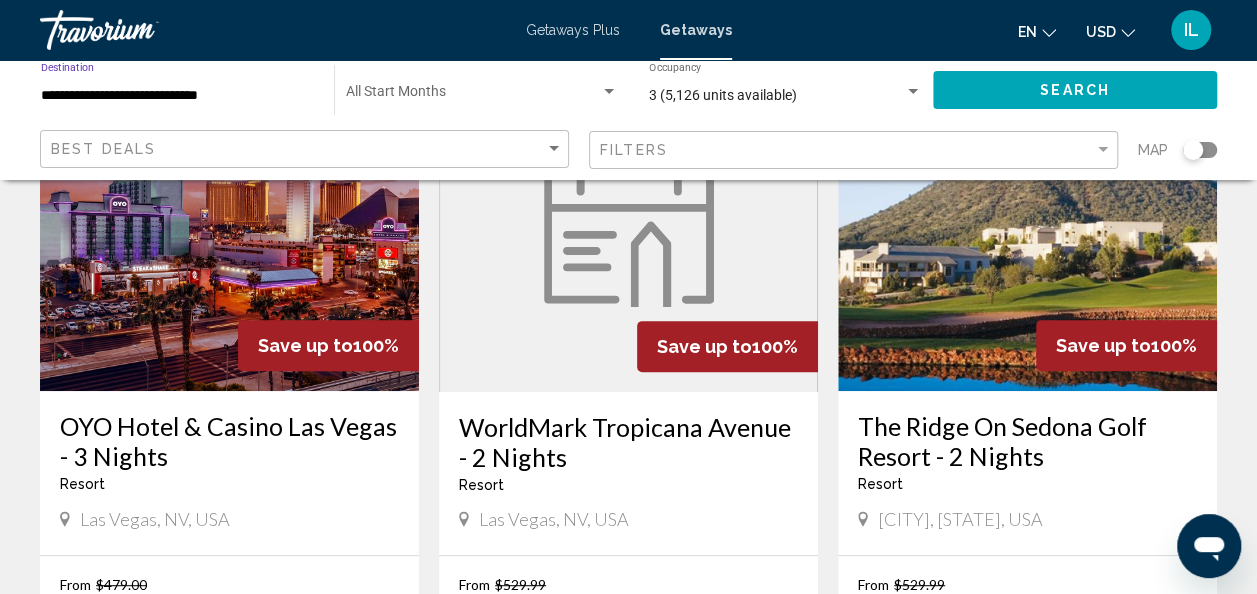 scroll, scrollTop: 194, scrollLeft: 0, axis: vertical 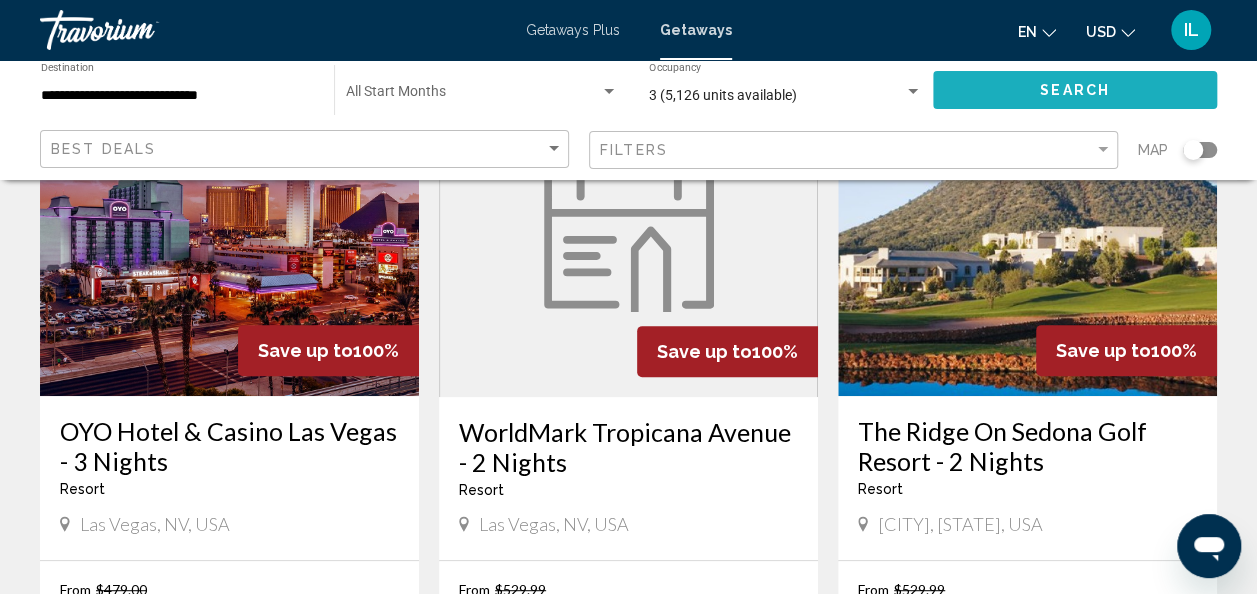 click on "Search" 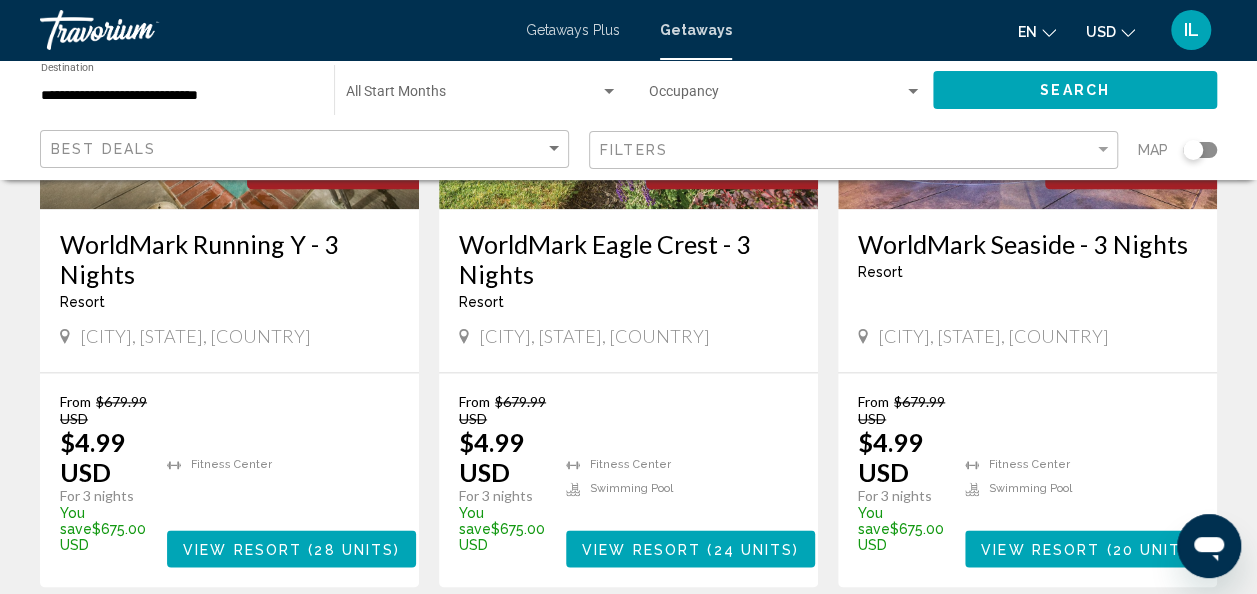 scroll, scrollTop: 1124, scrollLeft: 0, axis: vertical 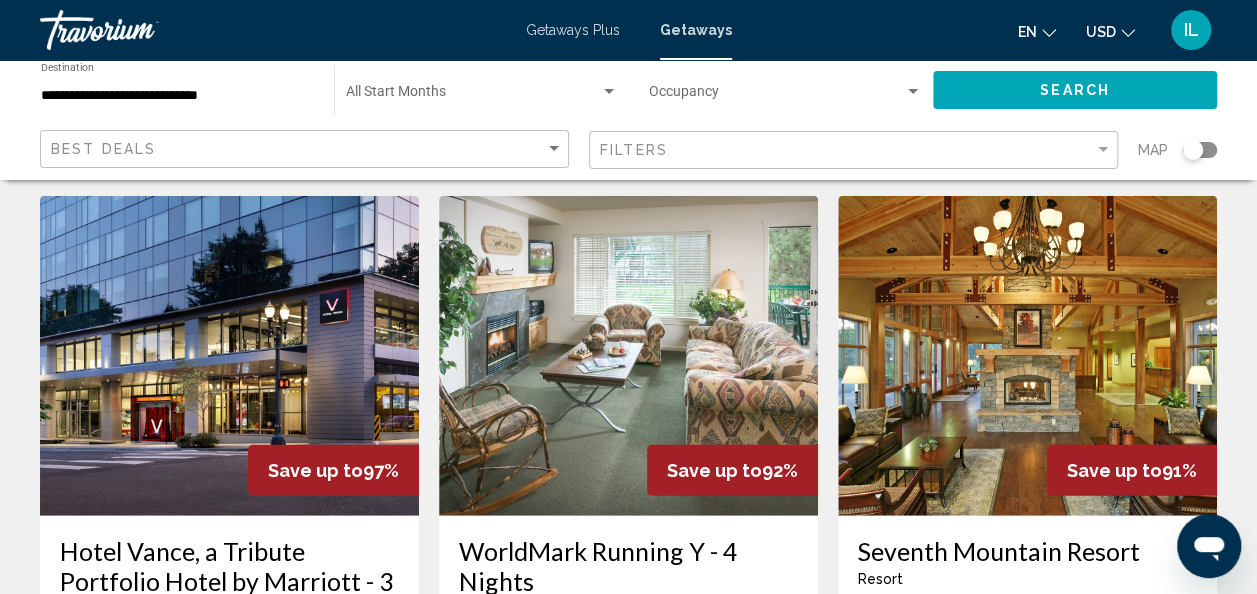 click at bounding box center [1027, 356] 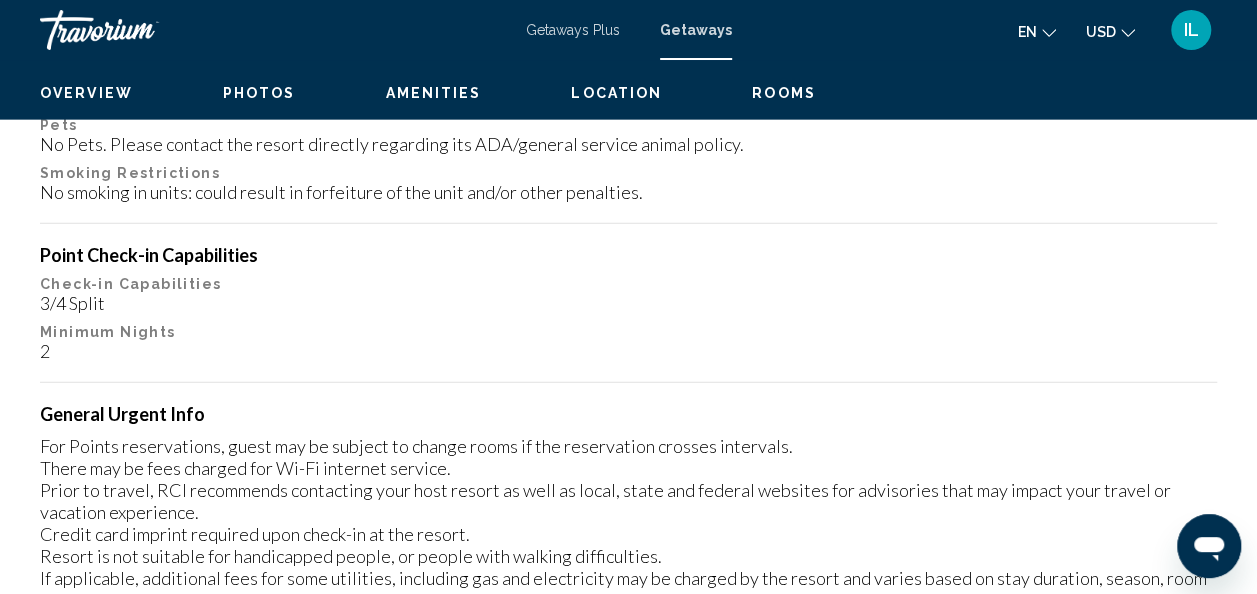 scroll, scrollTop: 238, scrollLeft: 0, axis: vertical 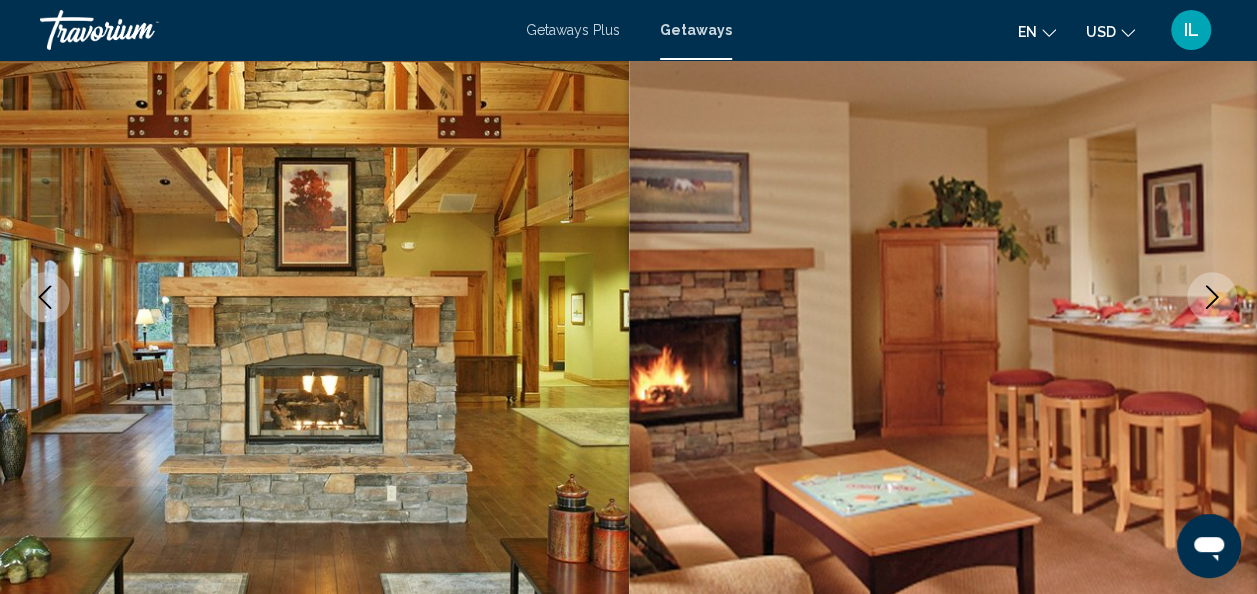 click 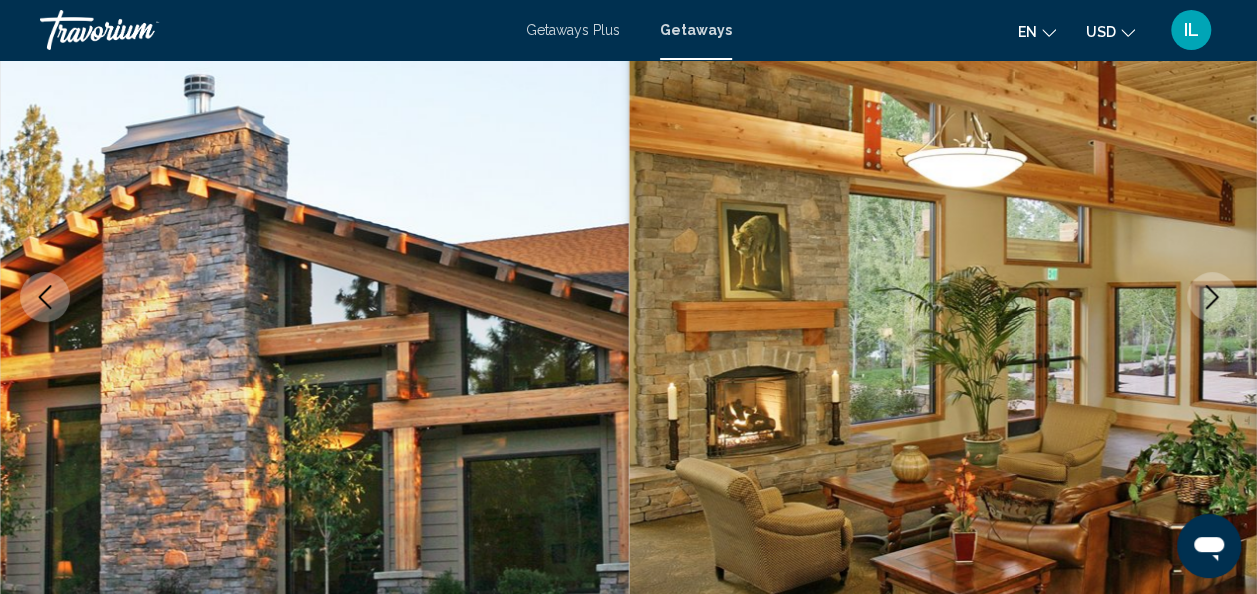 click 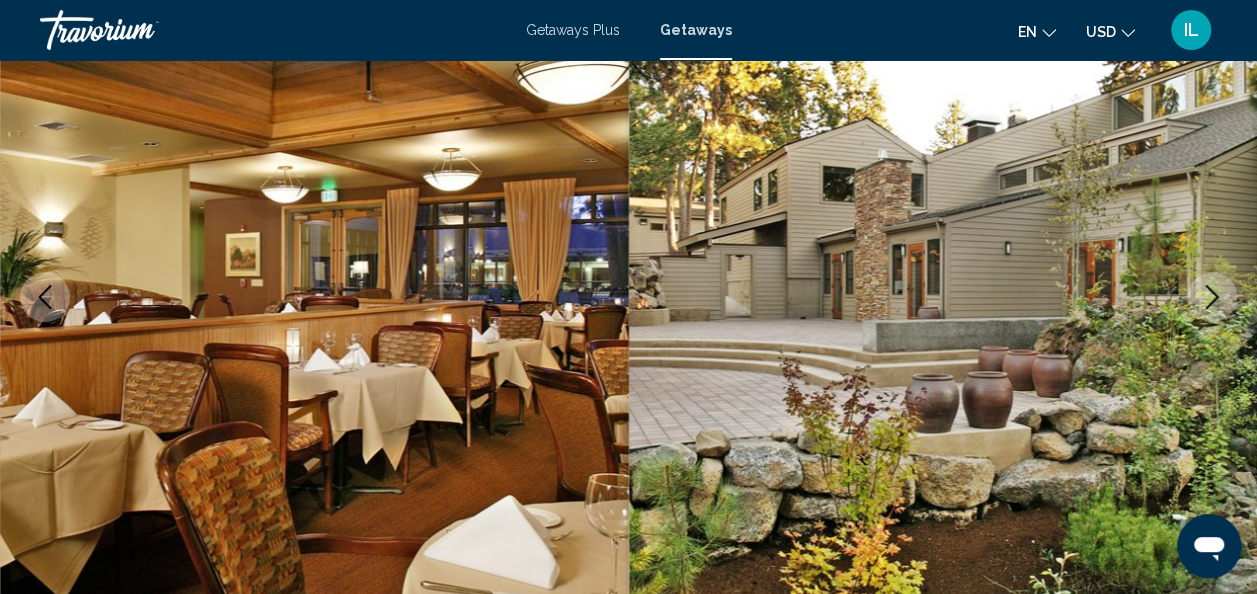 click 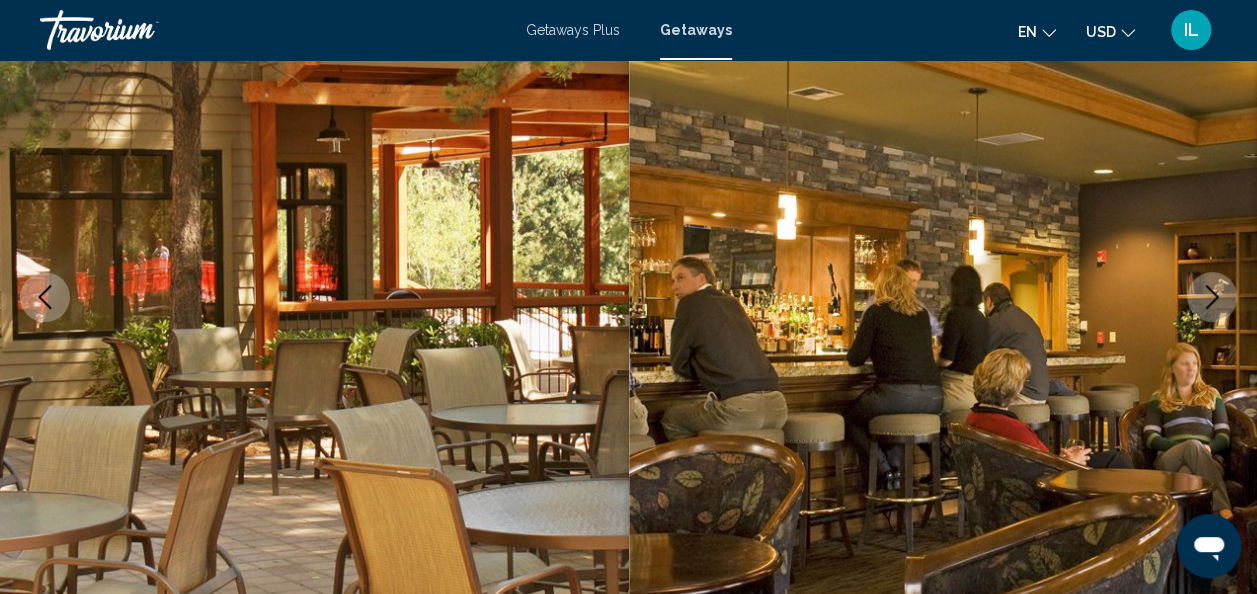 click 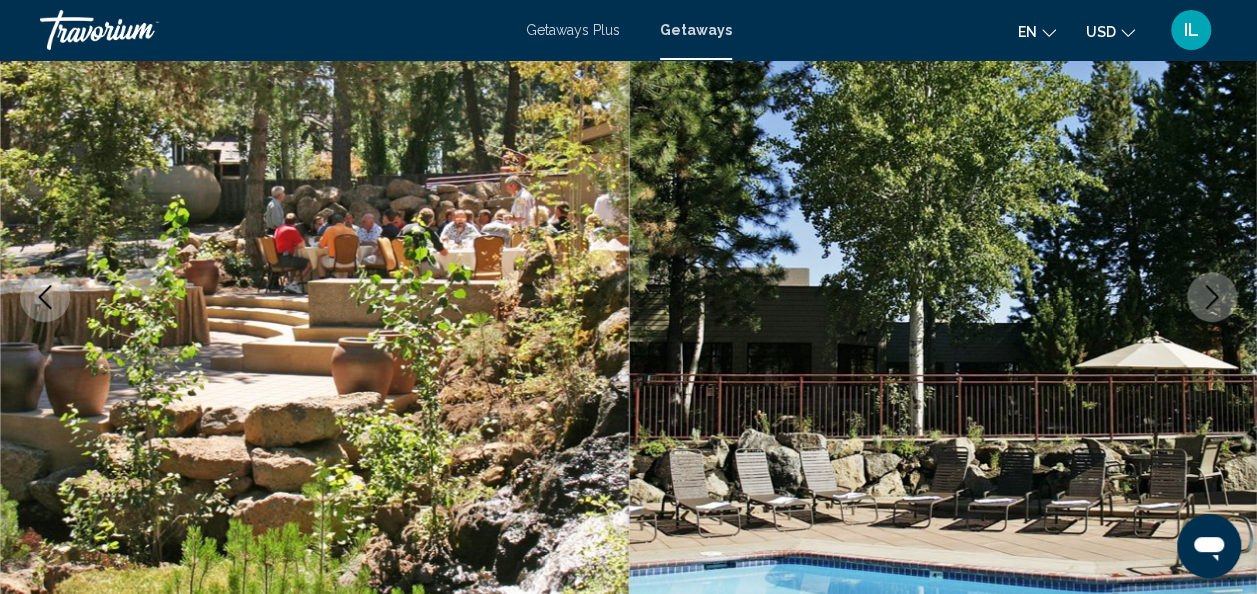 click 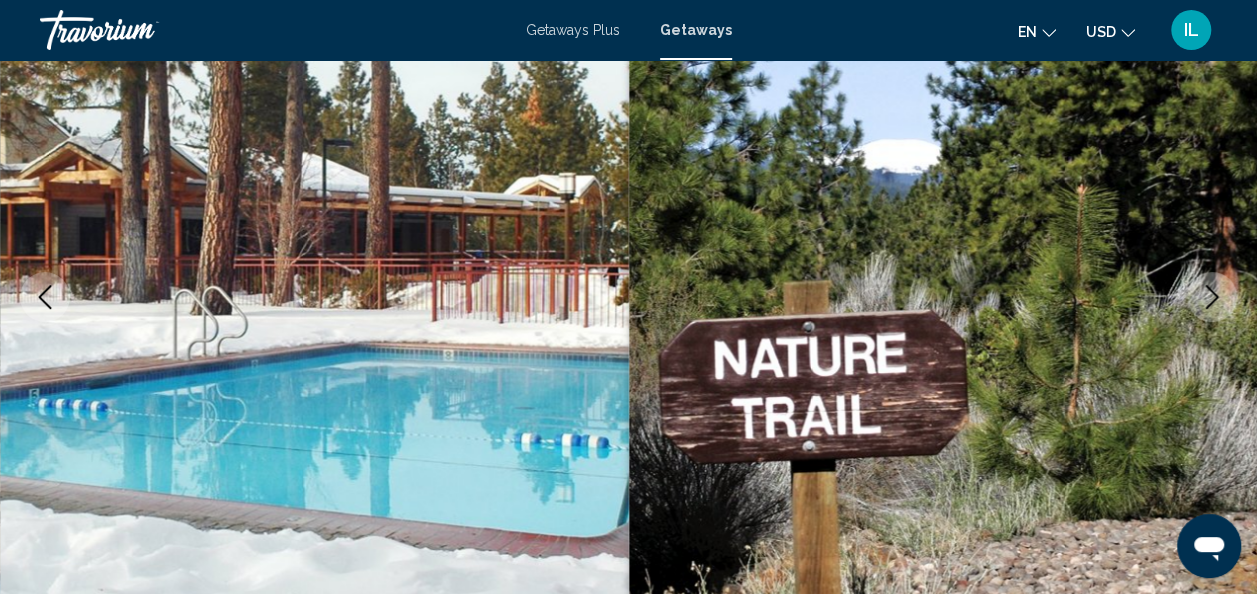 click 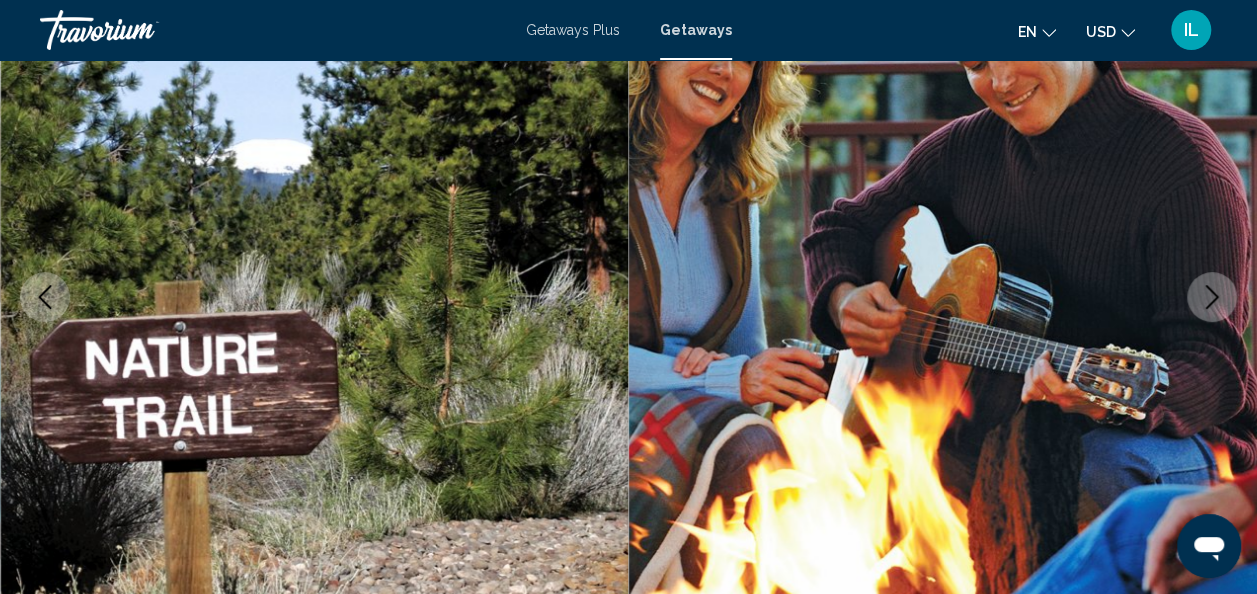 click 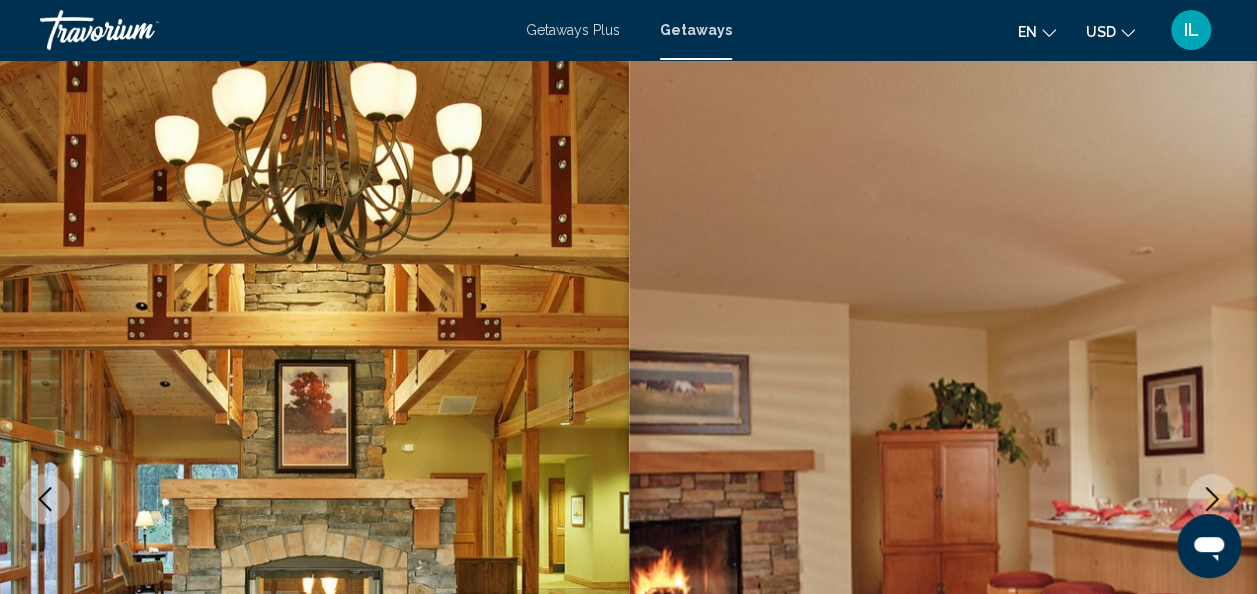 scroll, scrollTop: 35, scrollLeft: 0, axis: vertical 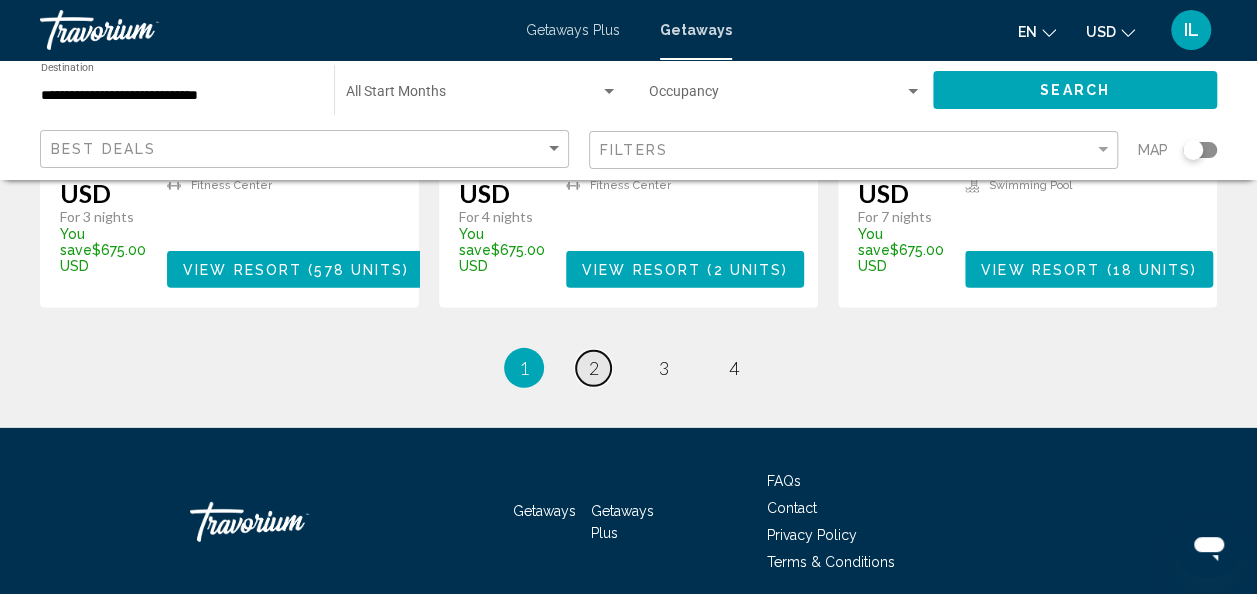 click on "2" at bounding box center [594, 368] 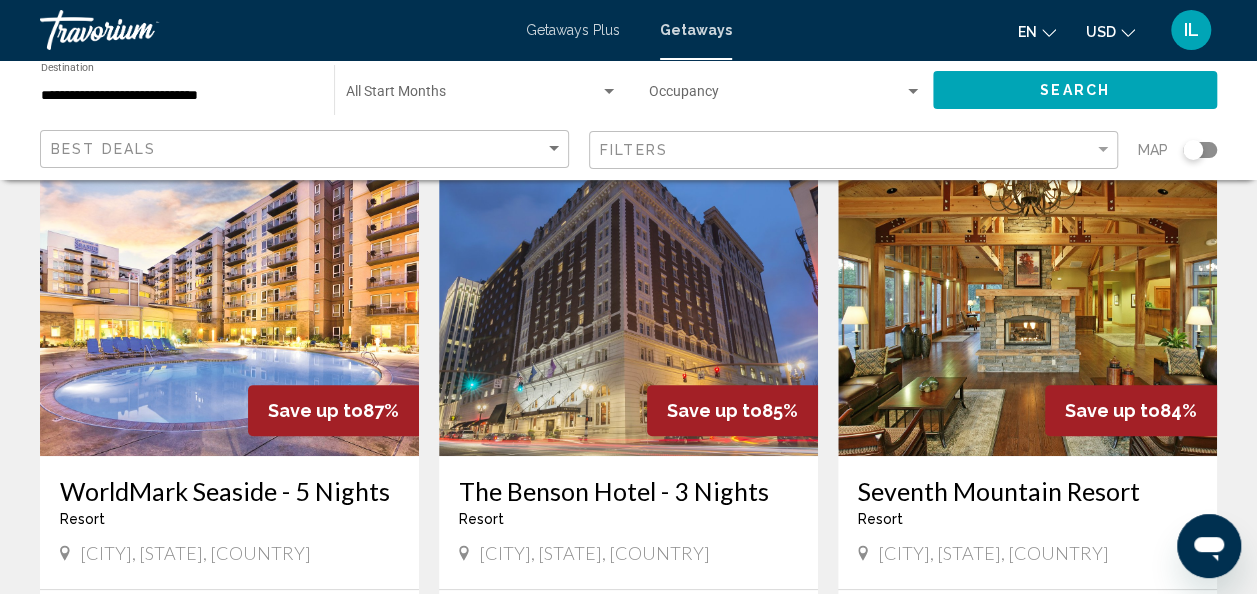scroll, scrollTop: 133, scrollLeft: 0, axis: vertical 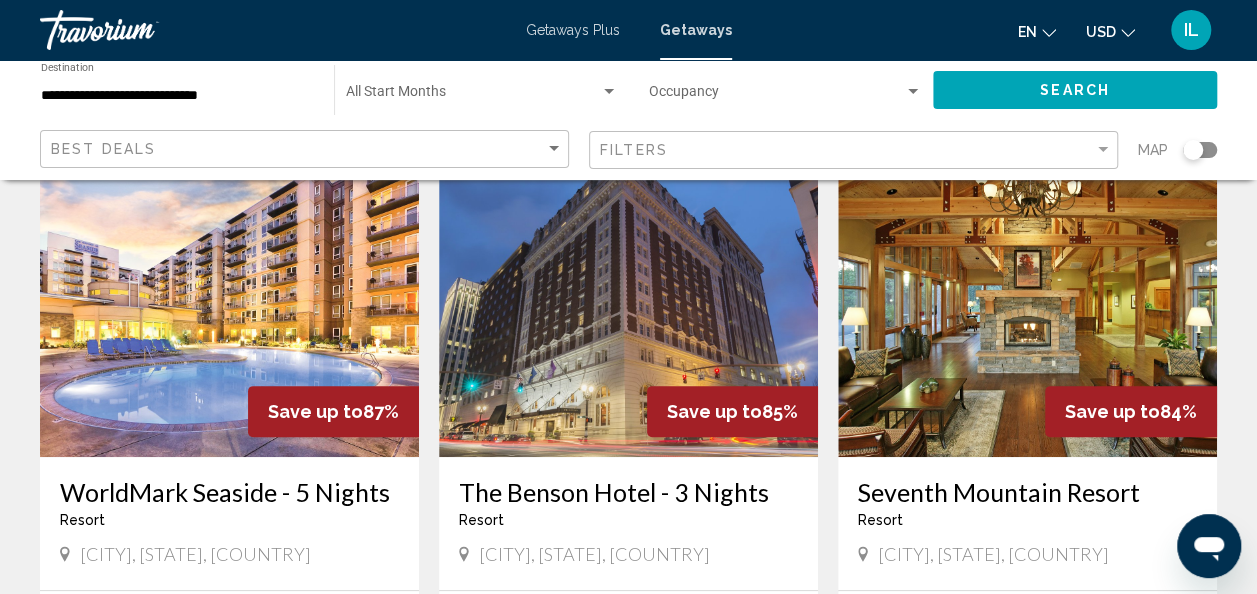 click at bounding box center (229, 297) 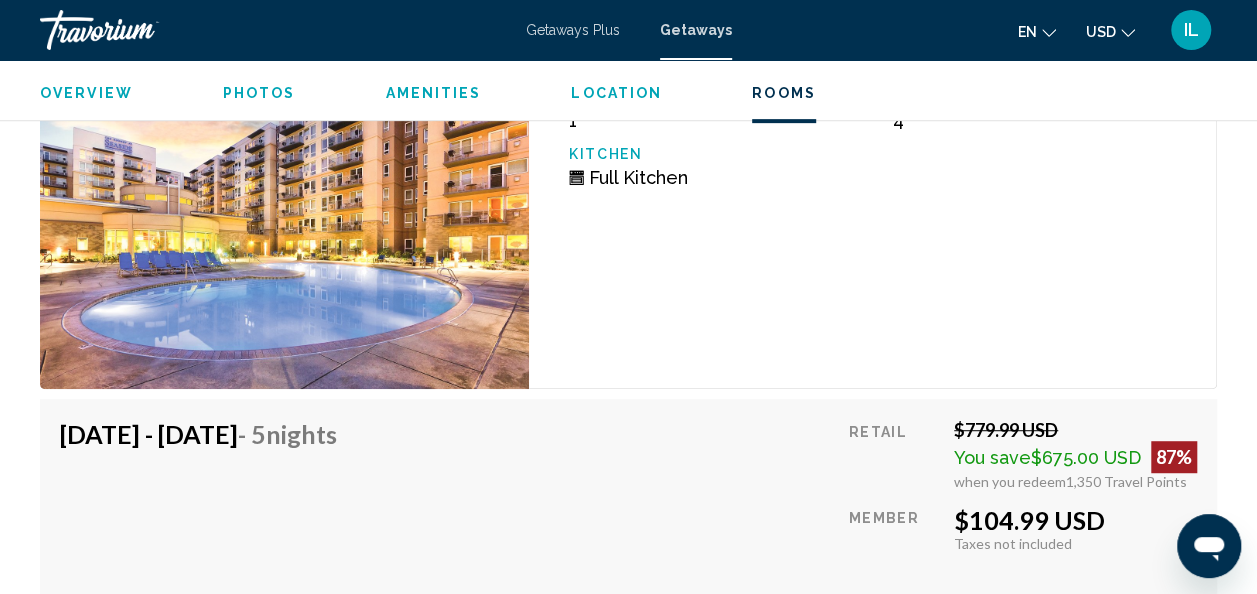 scroll, scrollTop: 4164, scrollLeft: 0, axis: vertical 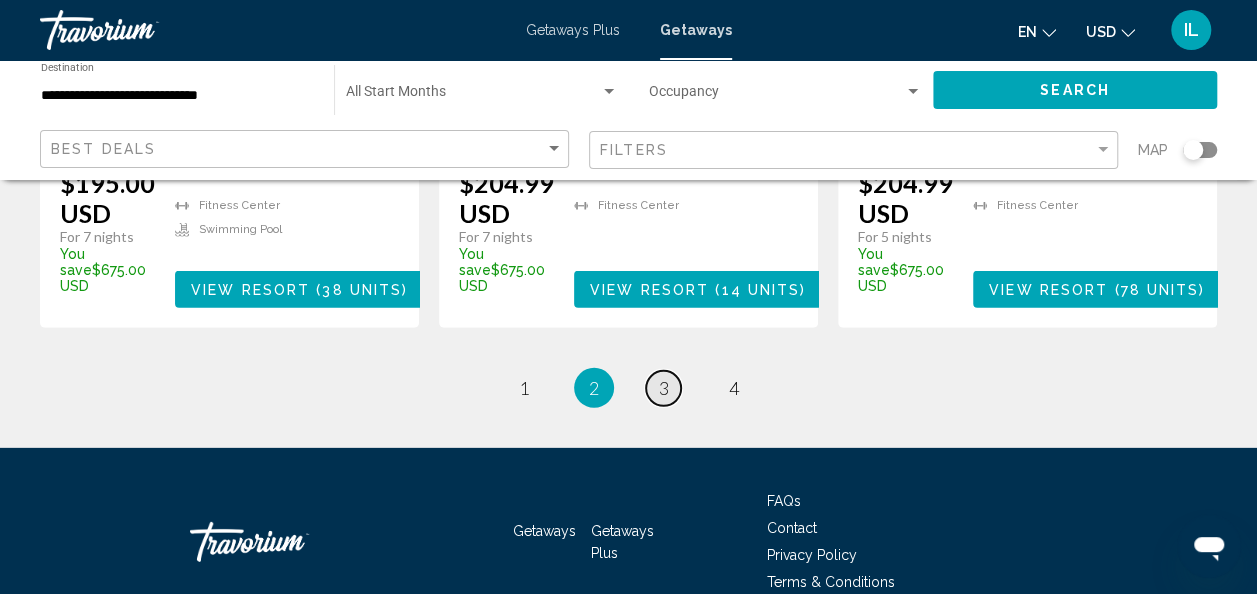 click on "3" at bounding box center [664, 388] 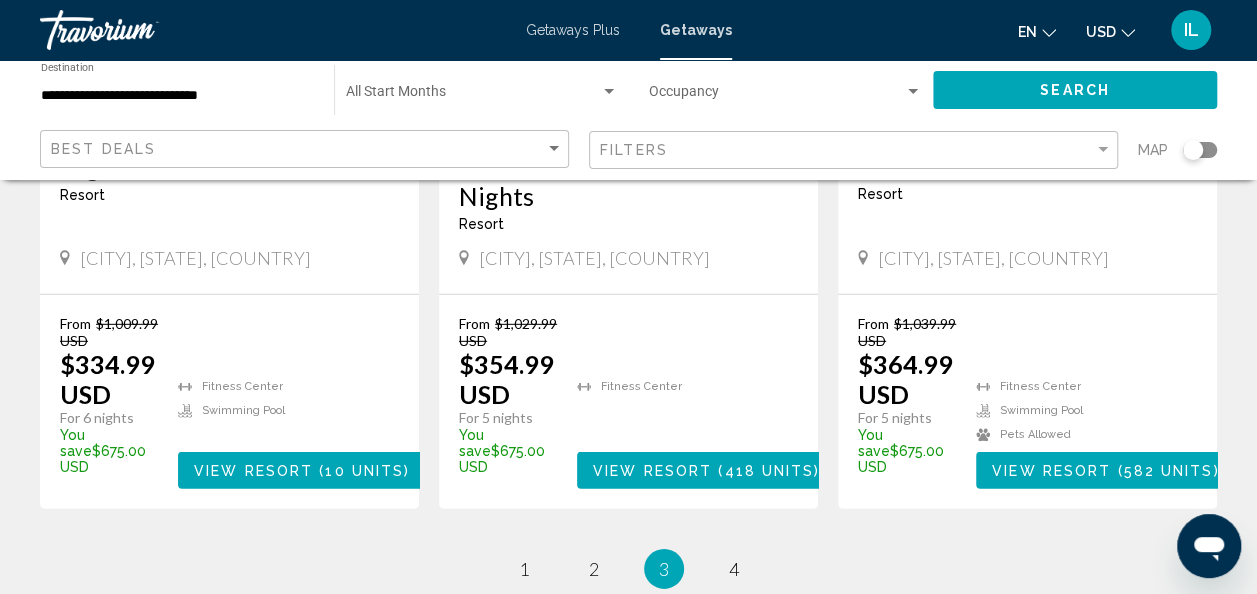 scroll, scrollTop: 2760, scrollLeft: 0, axis: vertical 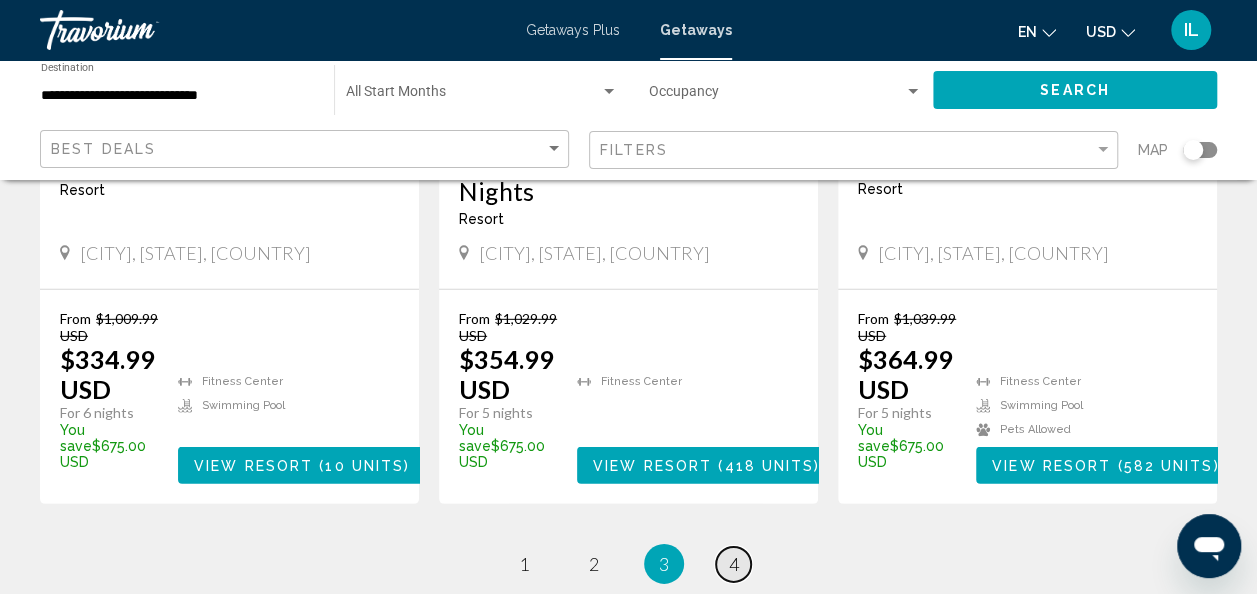 click on "4" at bounding box center (734, 564) 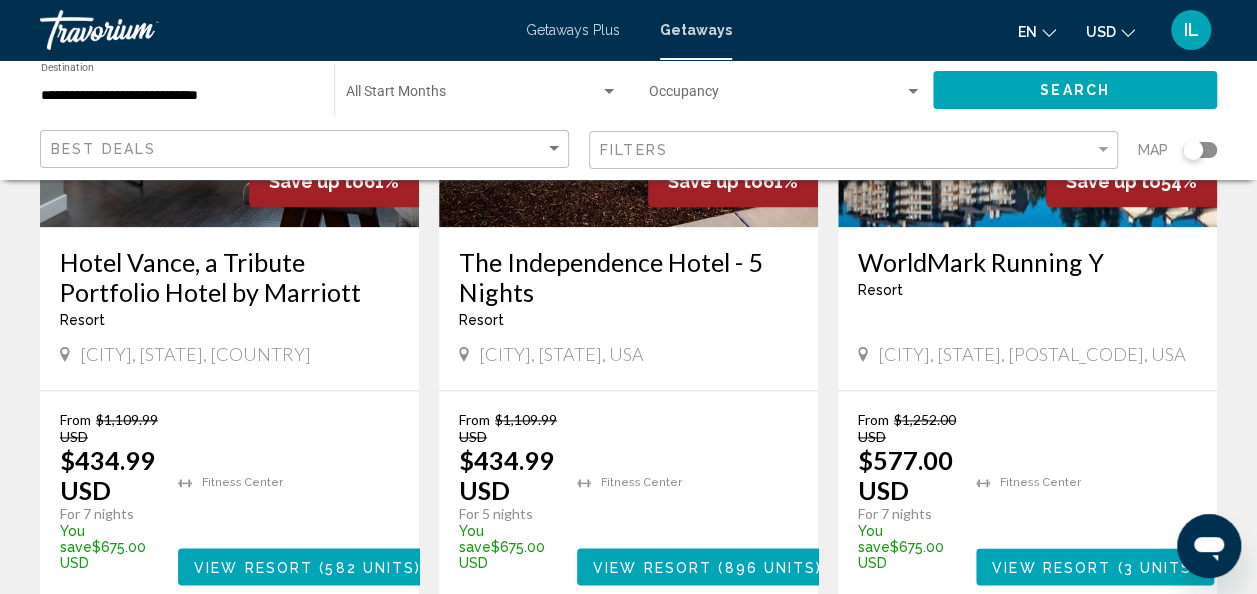 scroll, scrollTop: 1101, scrollLeft: 0, axis: vertical 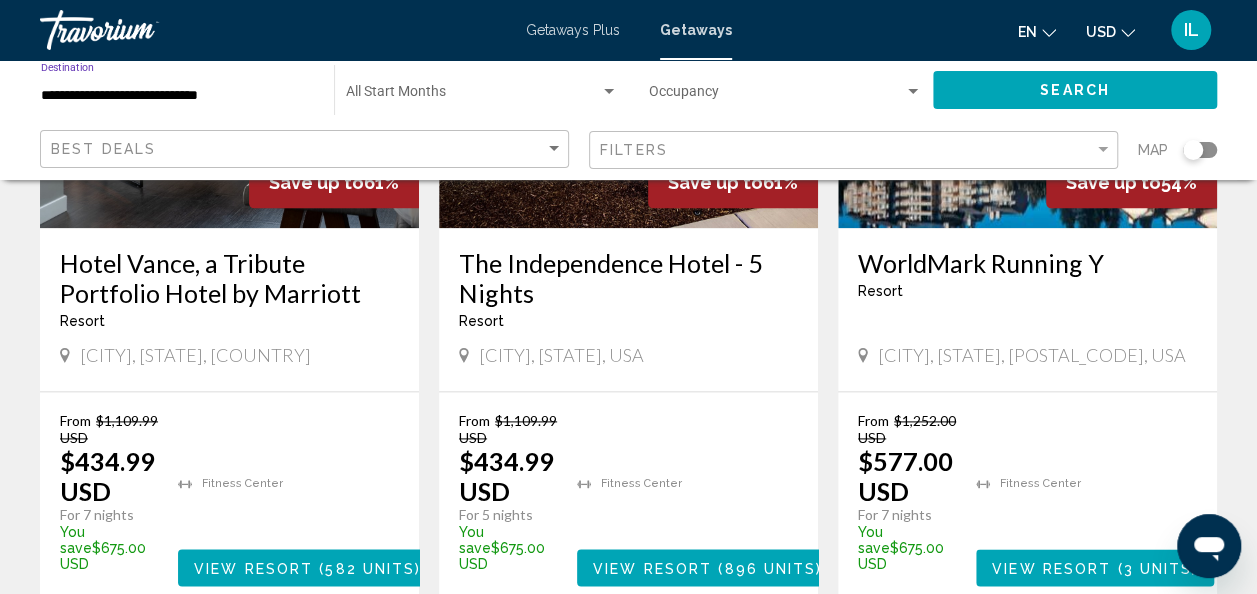 click on "**********" at bounding box center (177, 96) 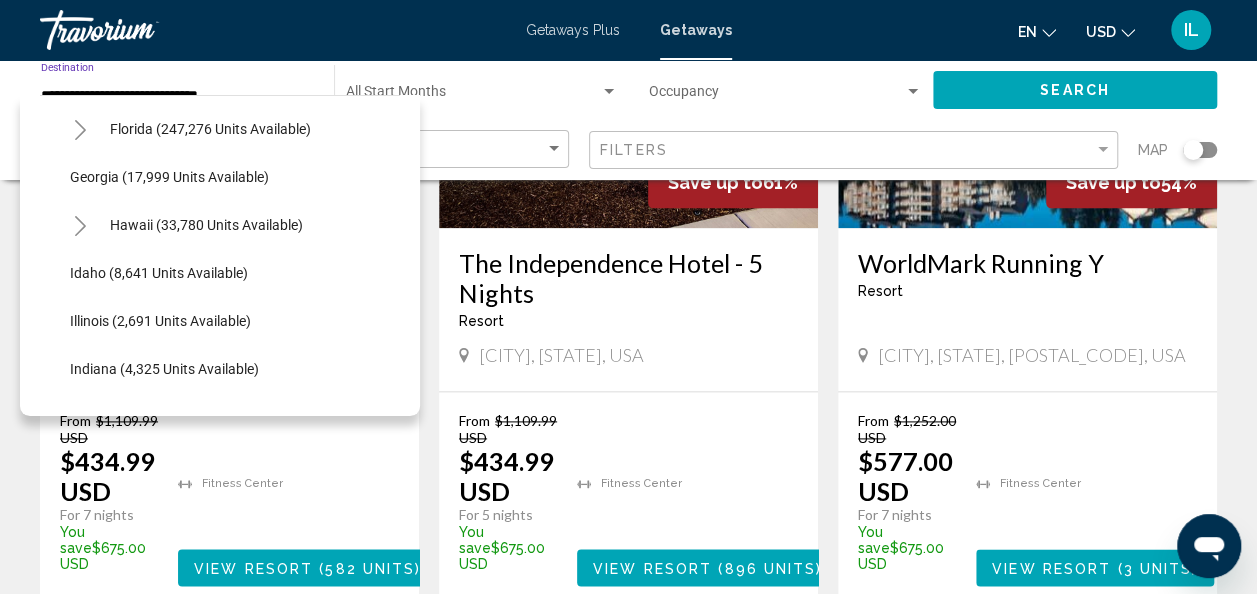 scroll, scrollTop: 338, scrollLeft: 0, axis: vertical 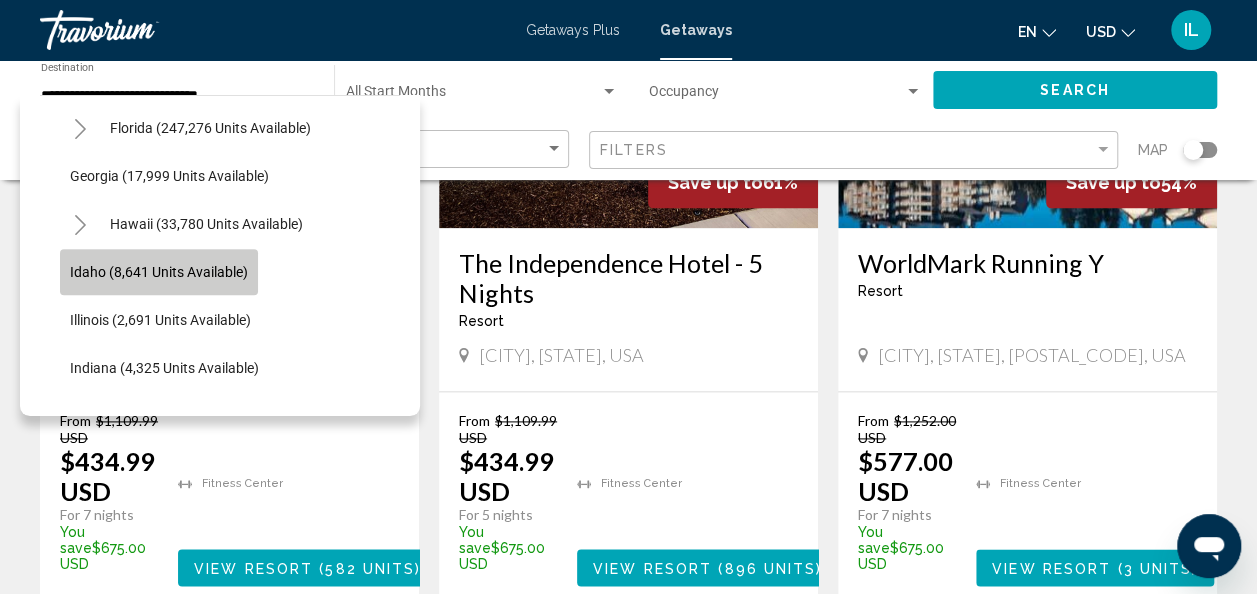 click on "Idaho (8,641 units available)" 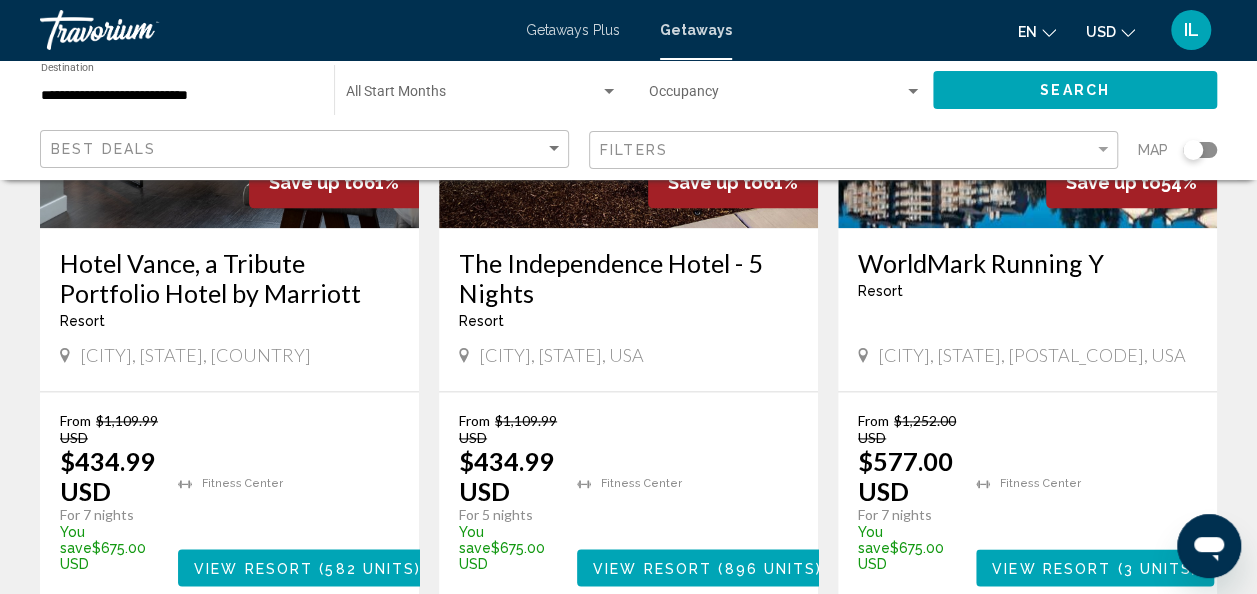 click on "Best Deals" 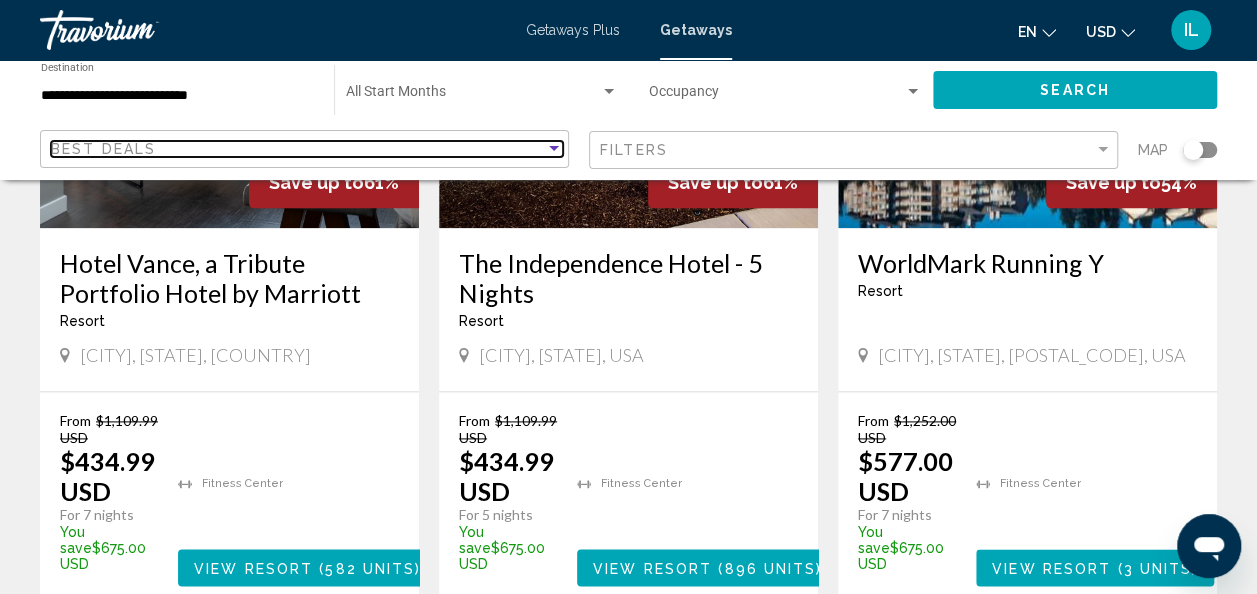 click at bounding box center [554, 149] 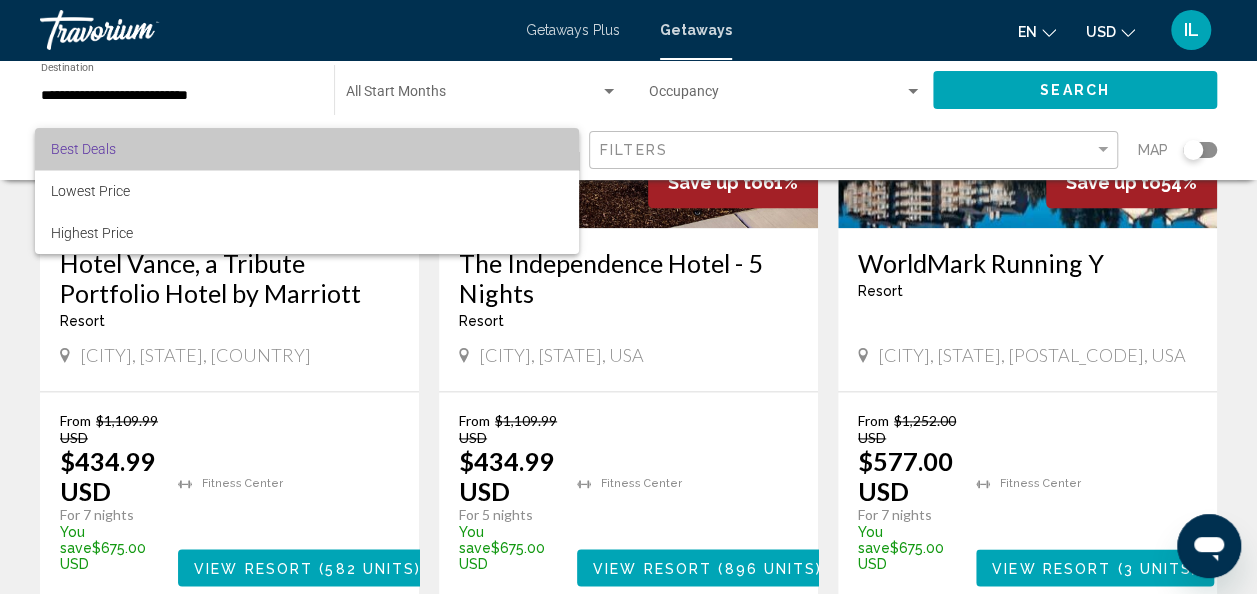 click on "Best Deals" at bounding box center [307, 149] 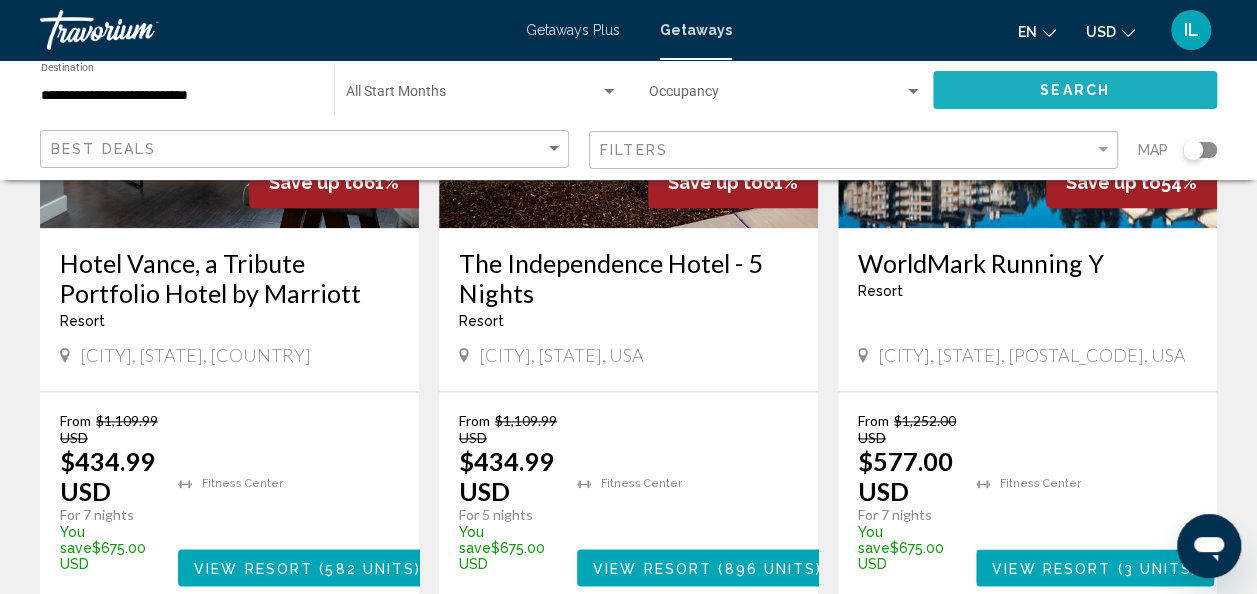 click on "Search" 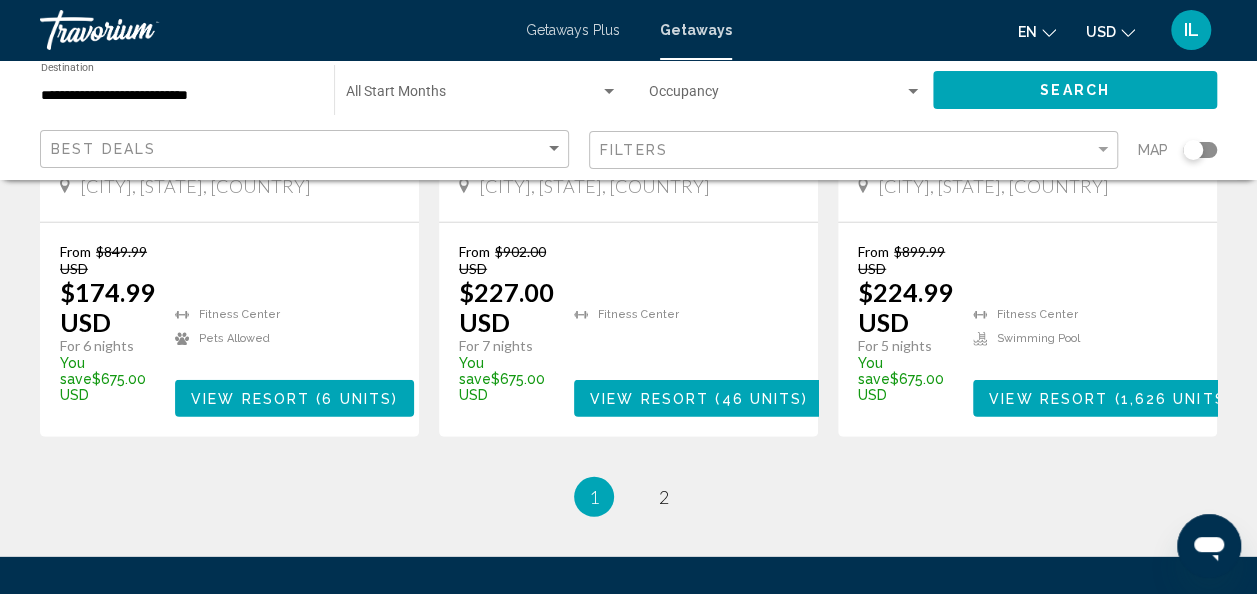 scroll, scrollTop: 2656, scrollLeft: 0, axis: vertical 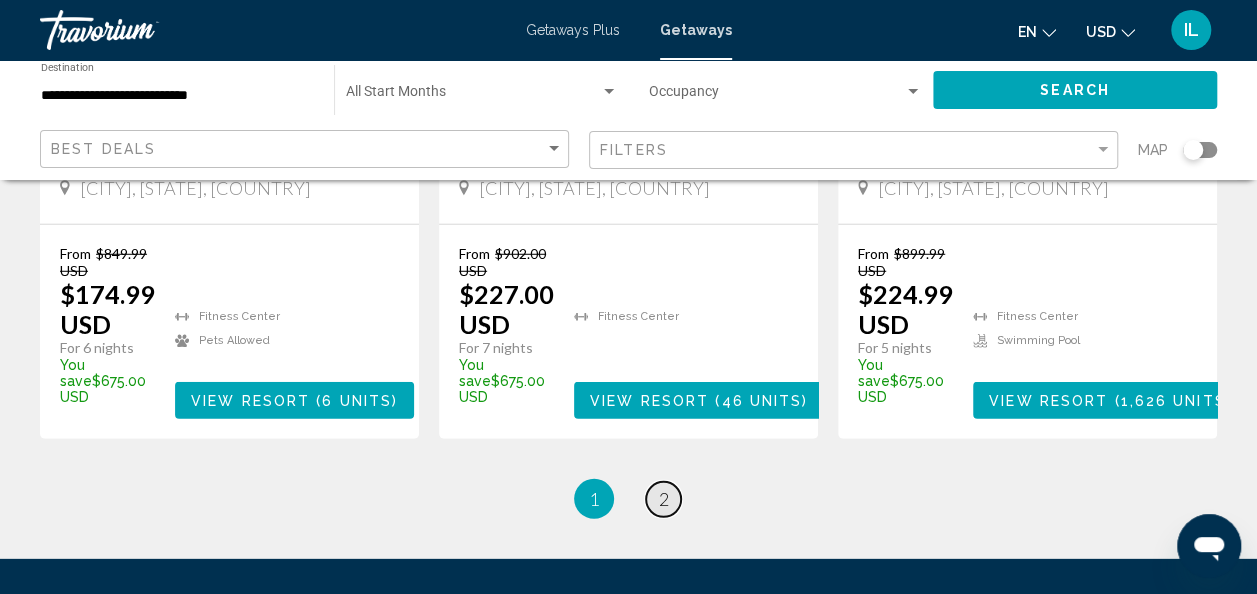 click on "2" at bounding box center [664, 499] 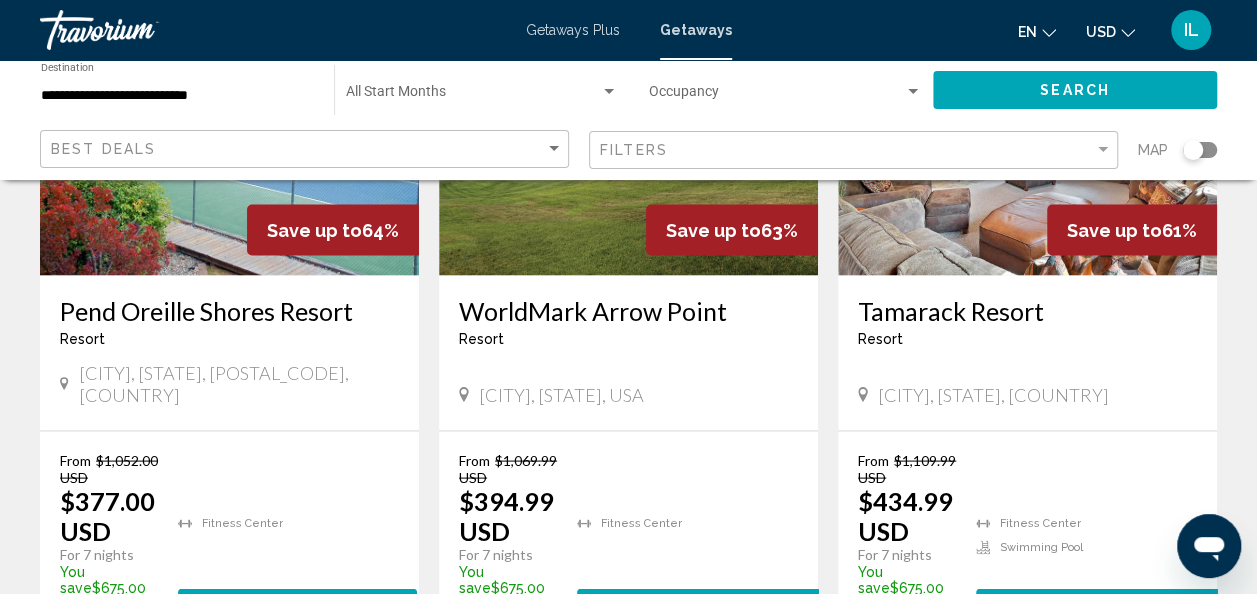 scroll, scrollTop: 1806, scrollLeft: 0, axis: vertical 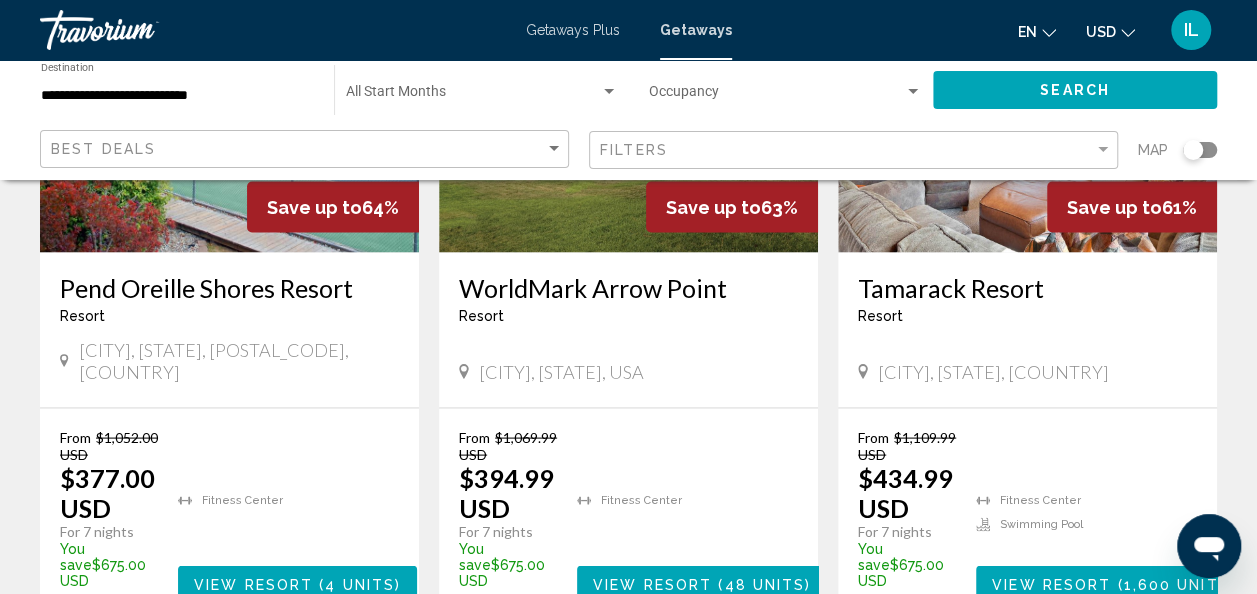 click on "**********" at bounding box center [177, 96] 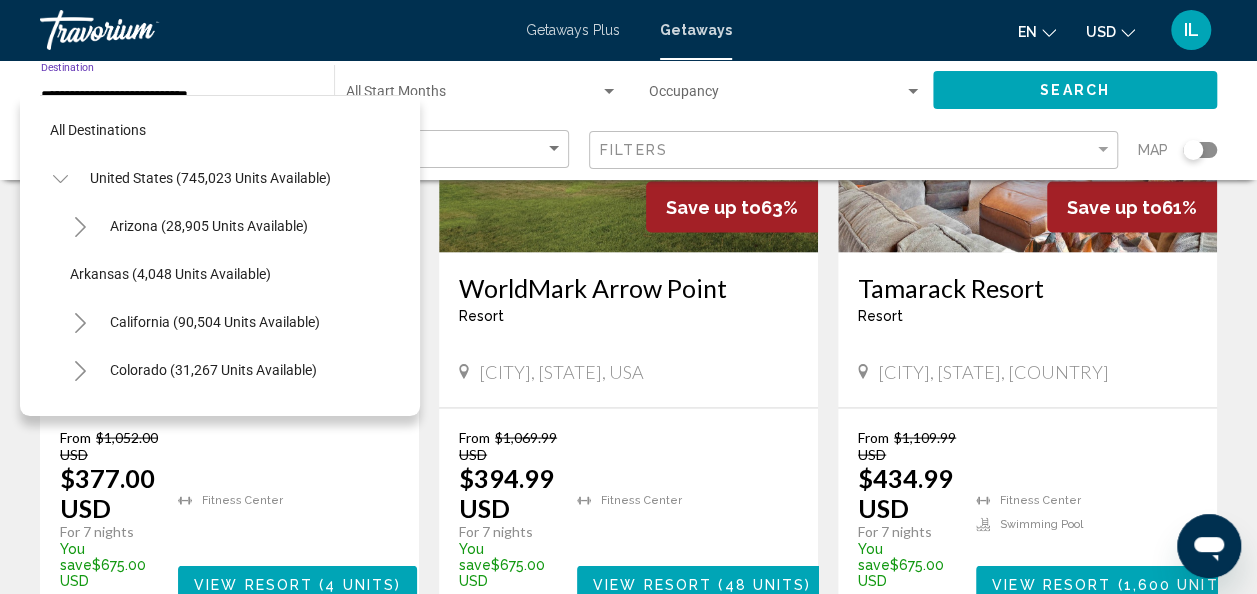 scroll, scrollTop: 366, scrollLeft: 0, axis: vertical 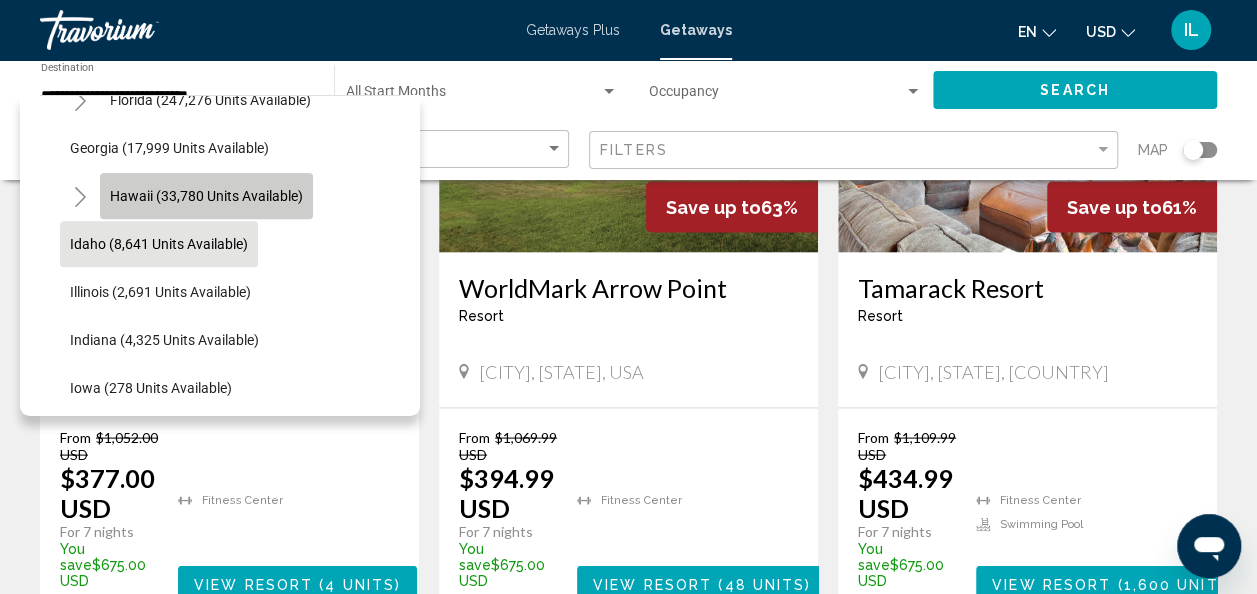 click on "Hawaii (33,780 units available)" 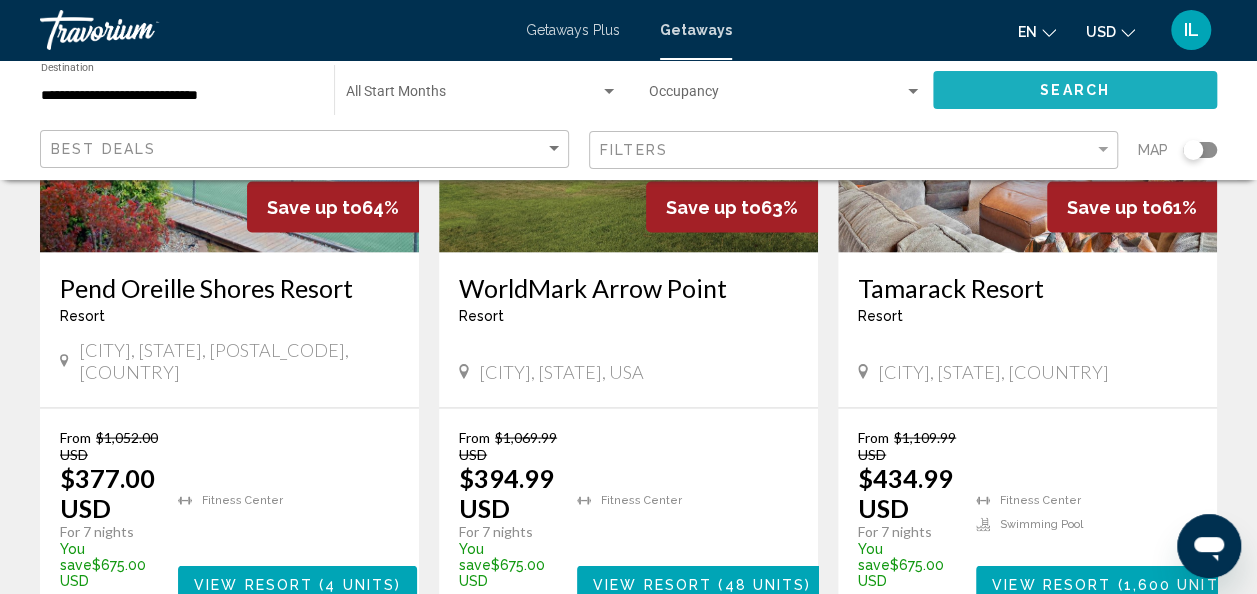 click on "Search" 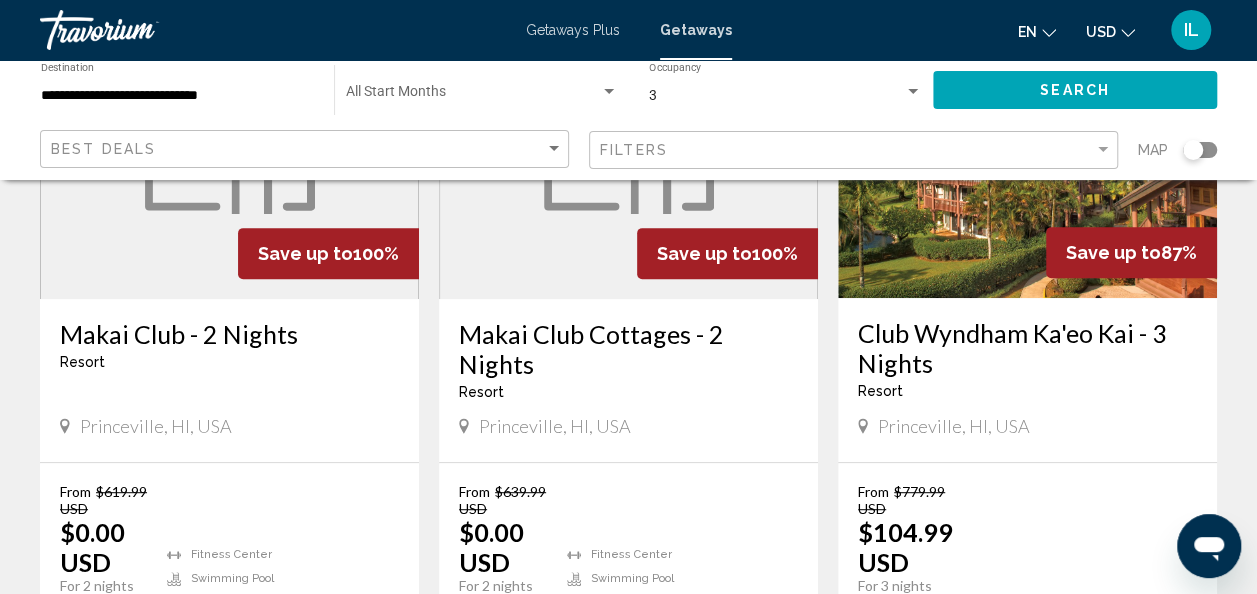 scroll, scrollTop: 293, scrollLeft: 0, axis: vertical 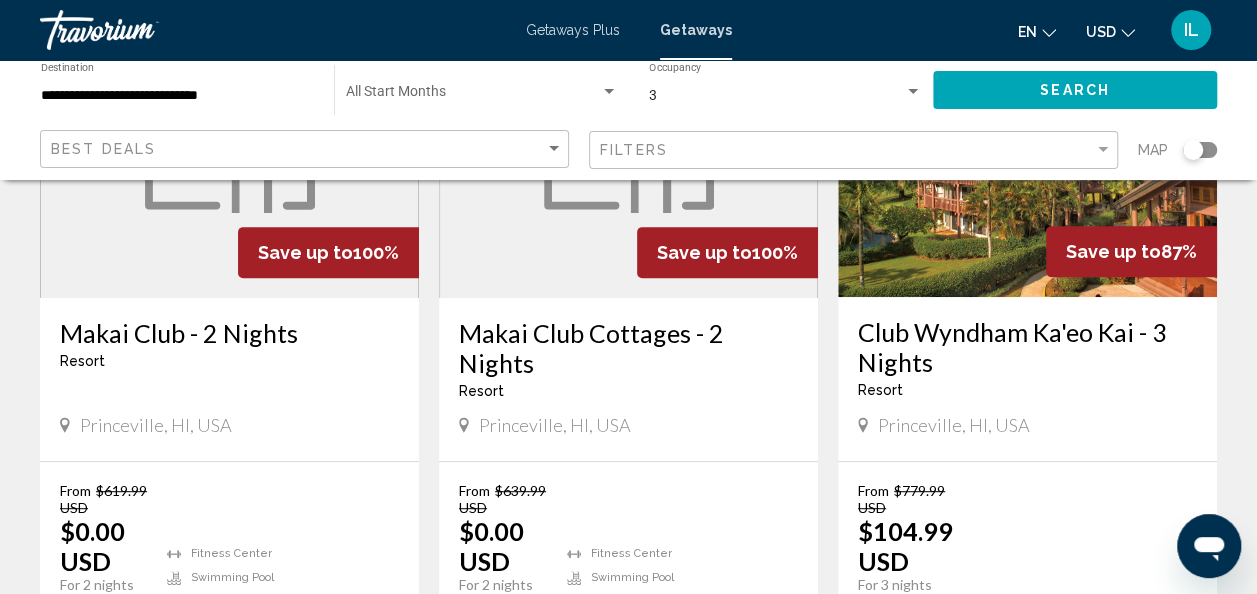 click at bounding box center [1027, 137] 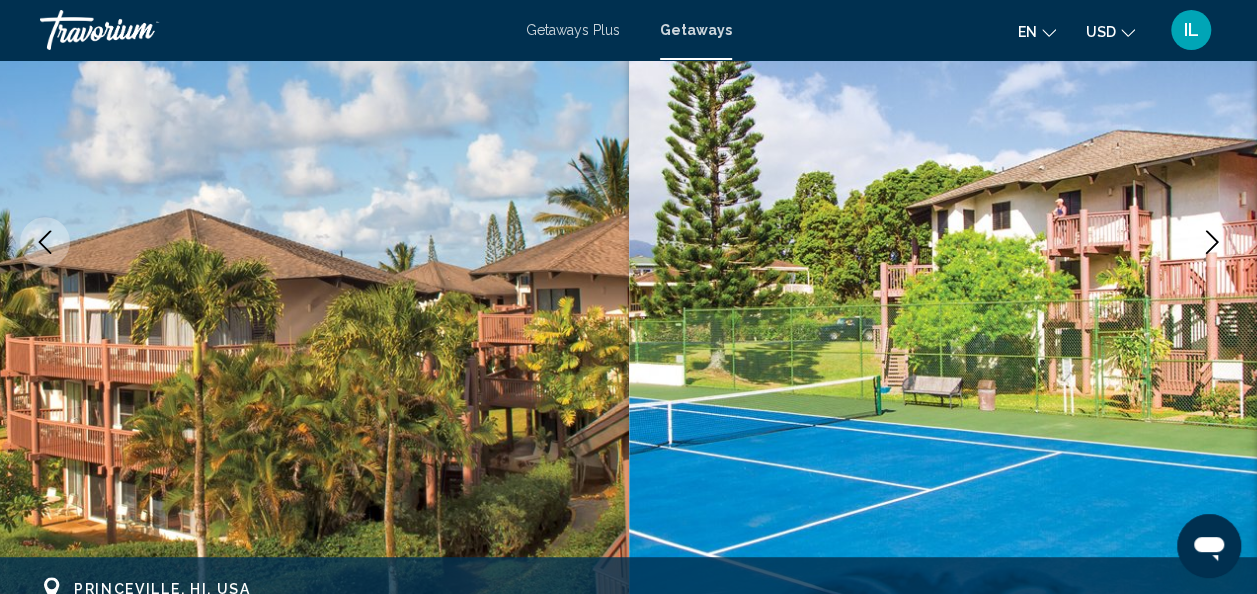 scroll, scrollTop: 238, scrollLeft: 0, axis: vertical 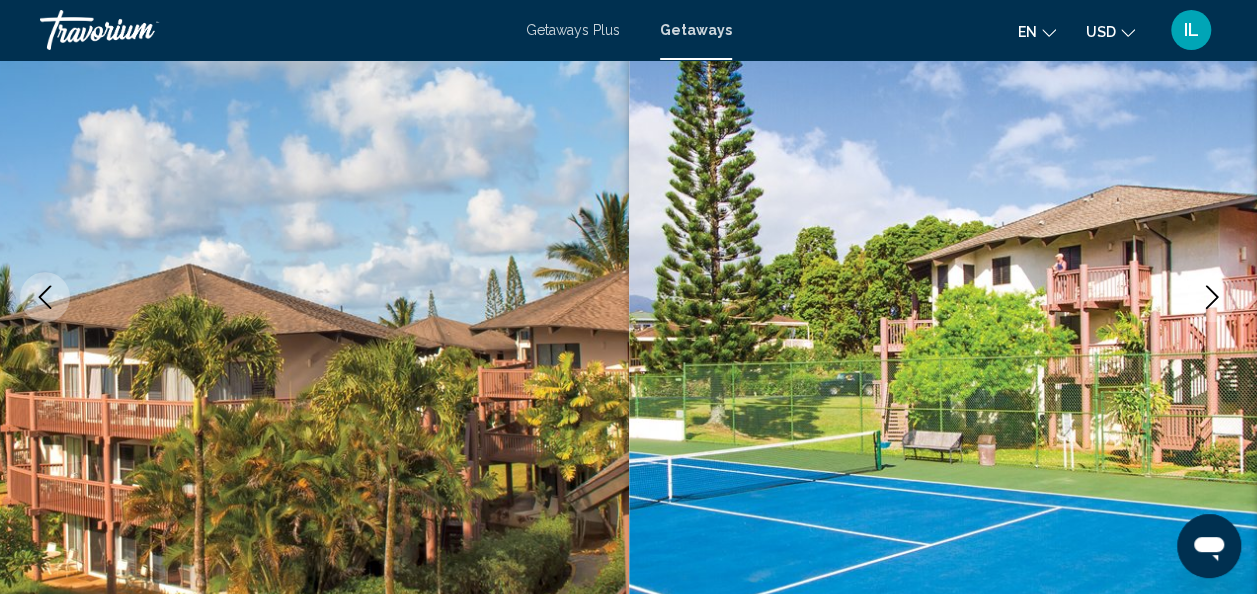 click 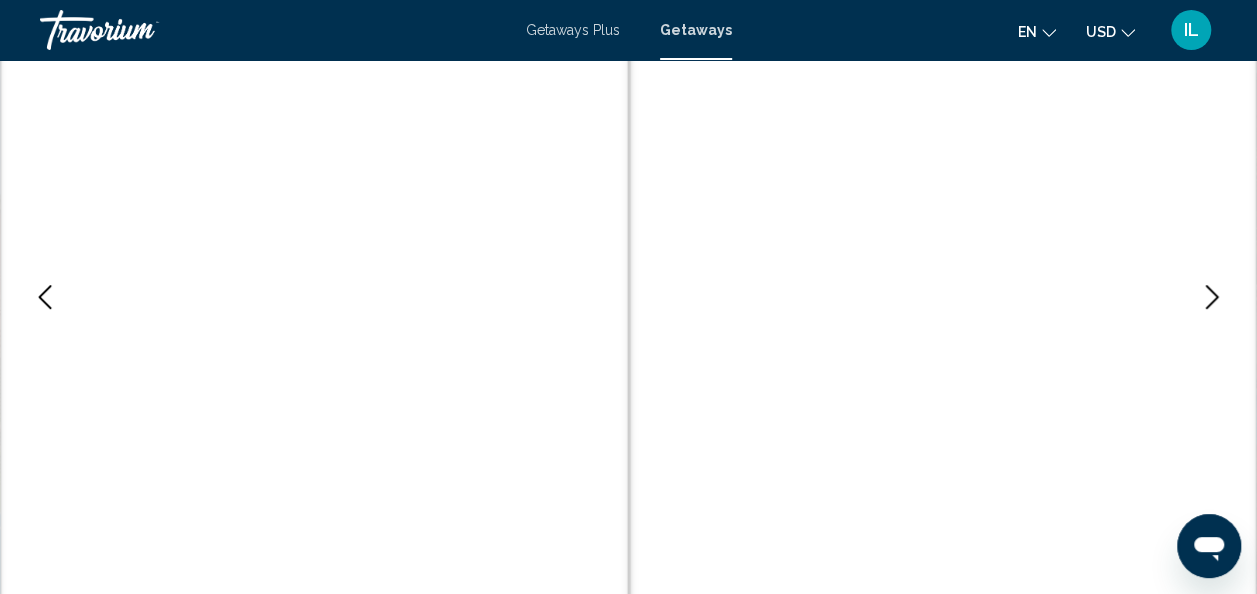 click 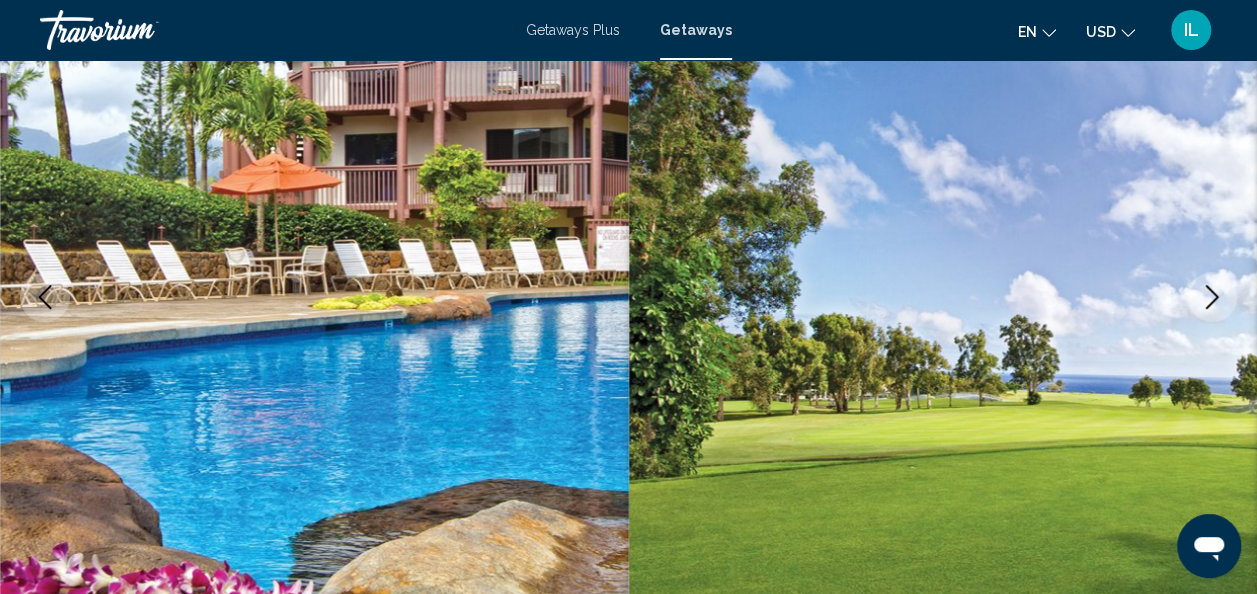 click 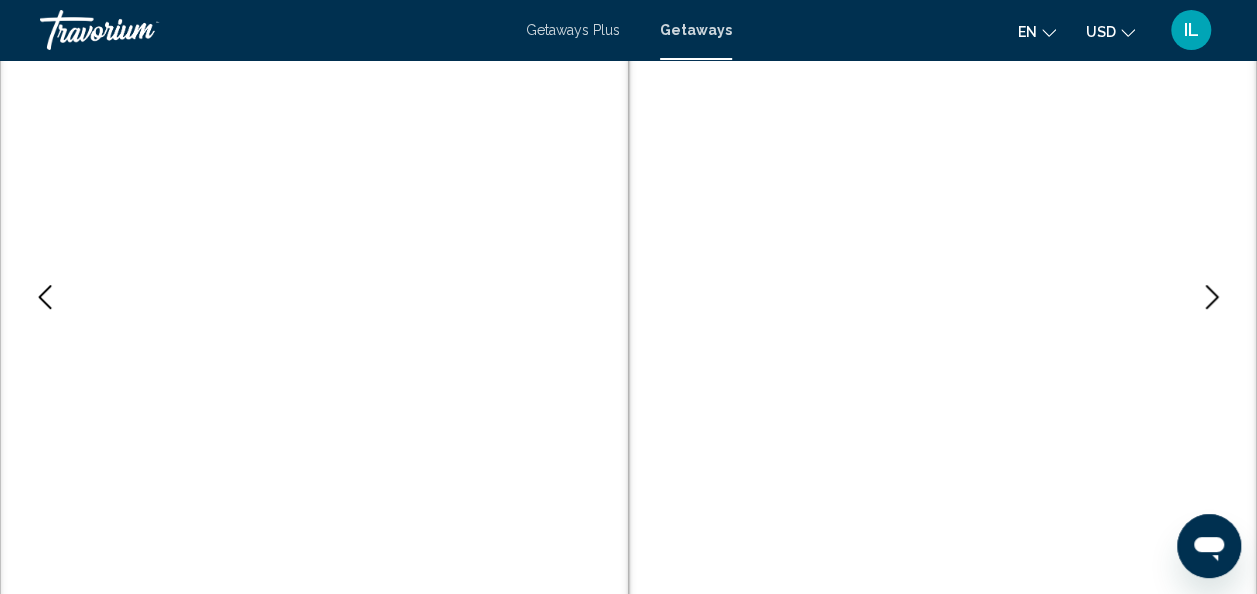 click 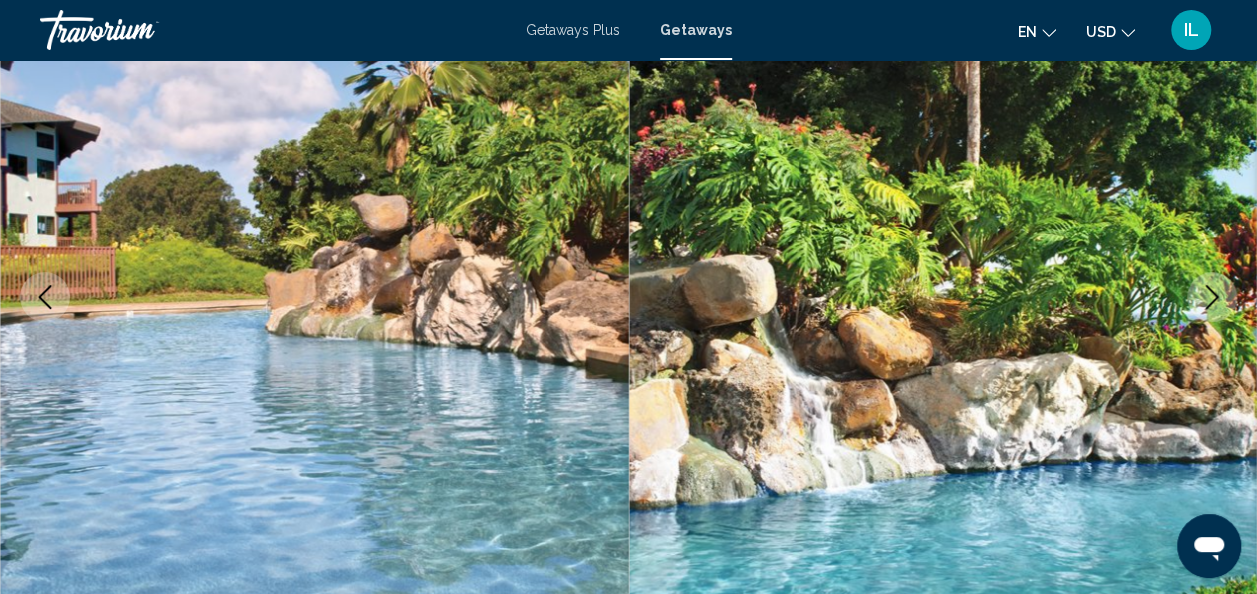 click 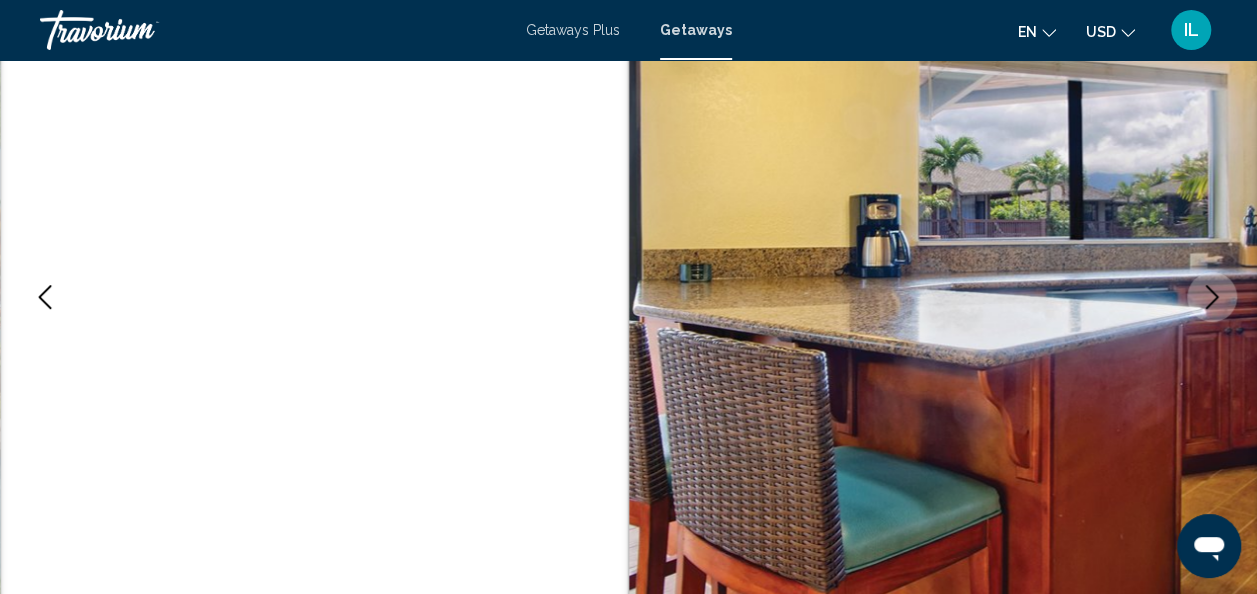 click 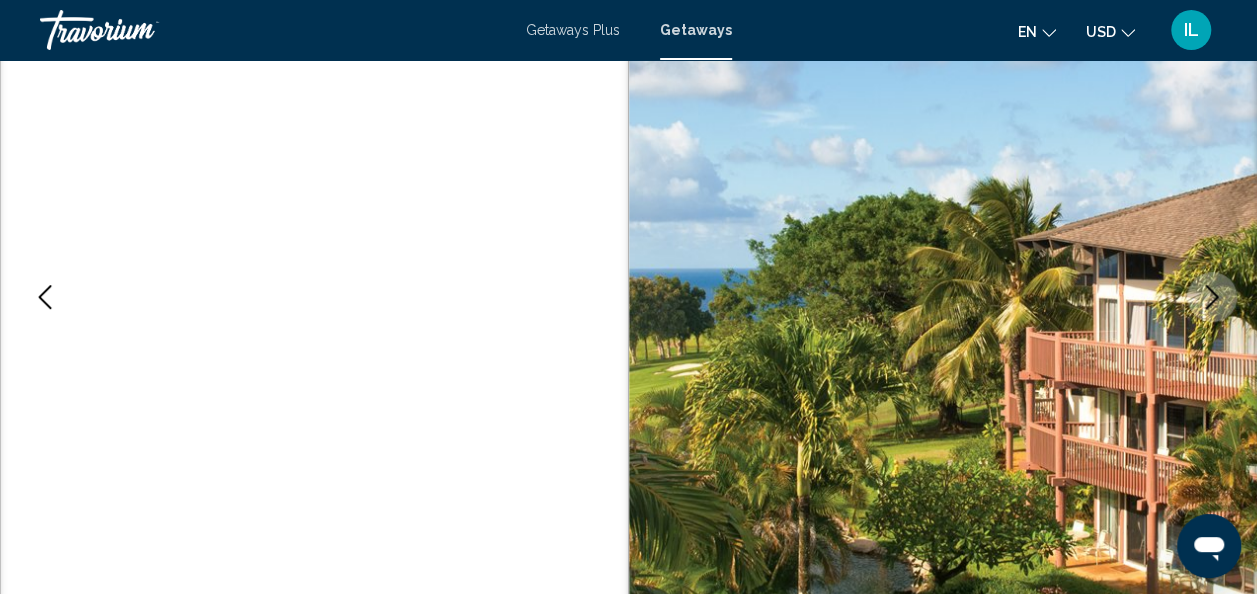 click 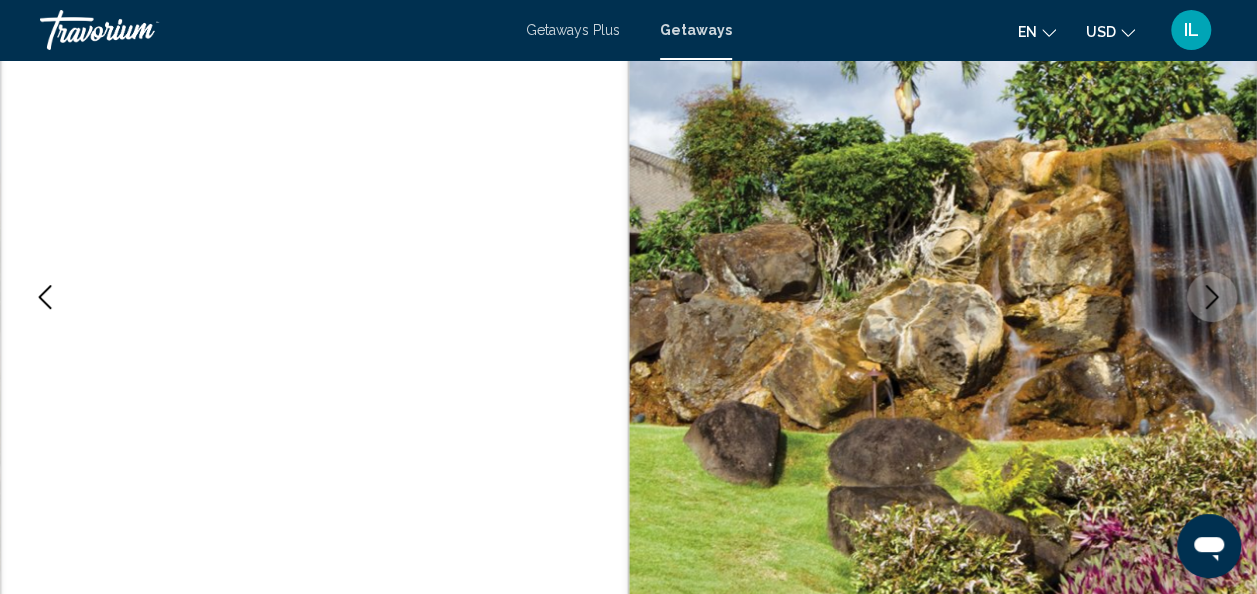 click 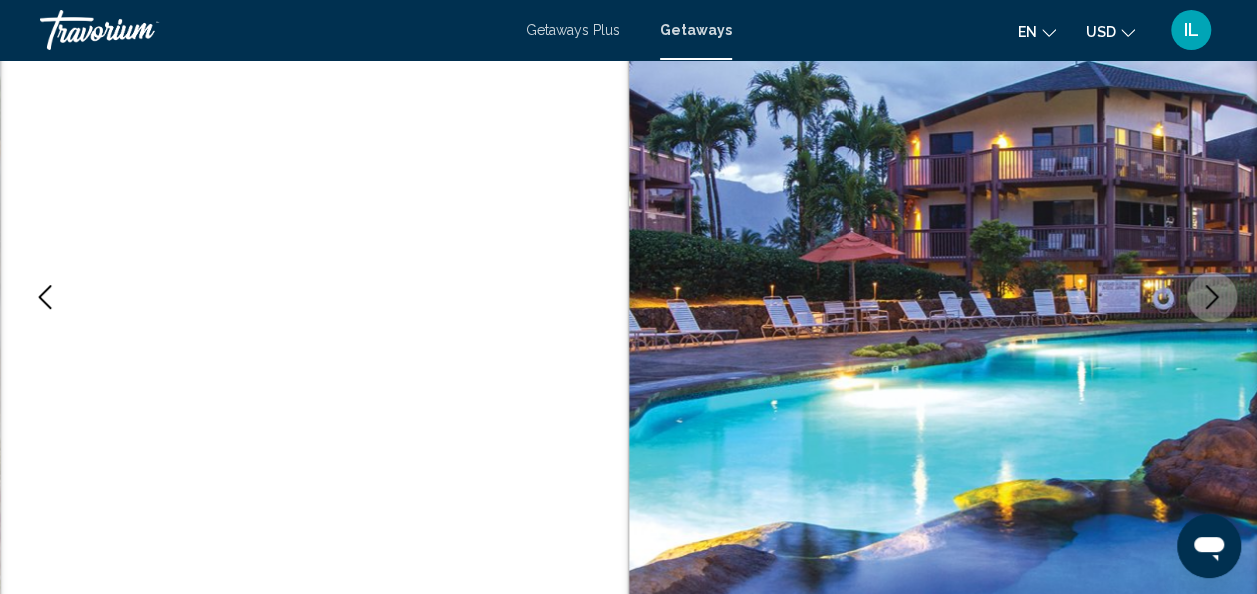 click 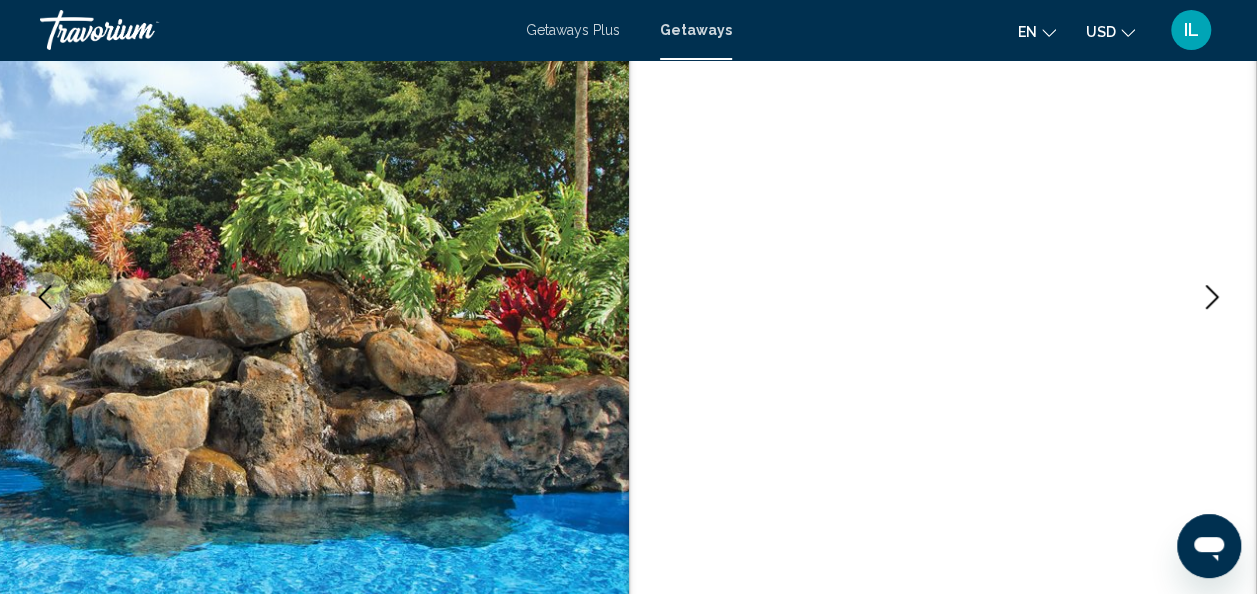 click 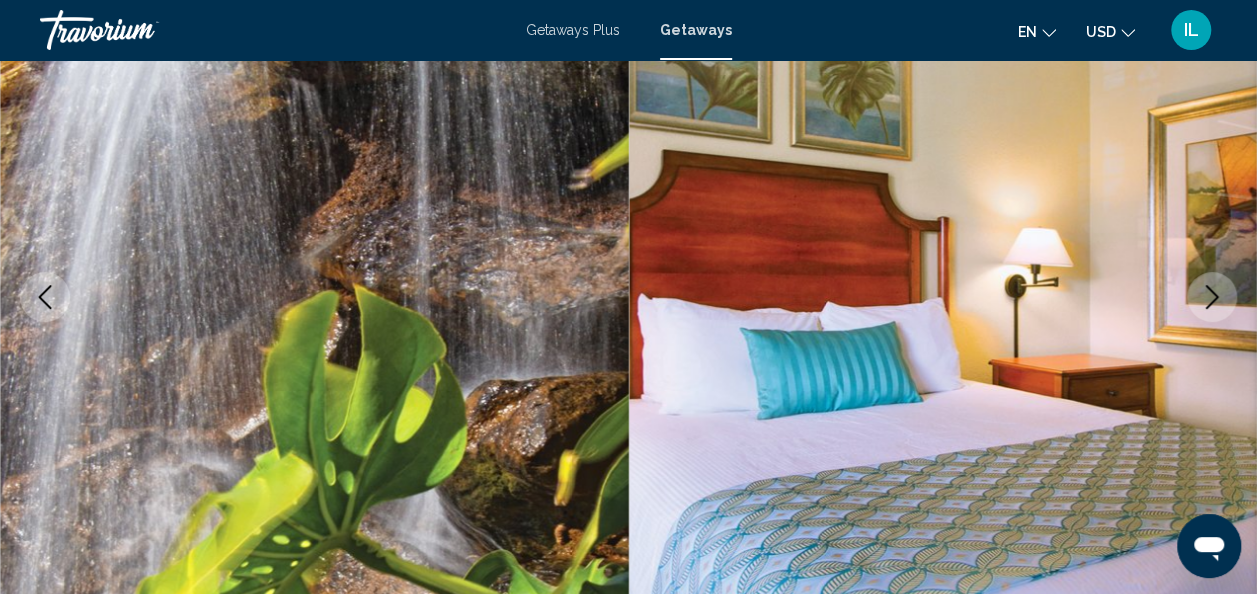 click at bounding box center [943, 297] 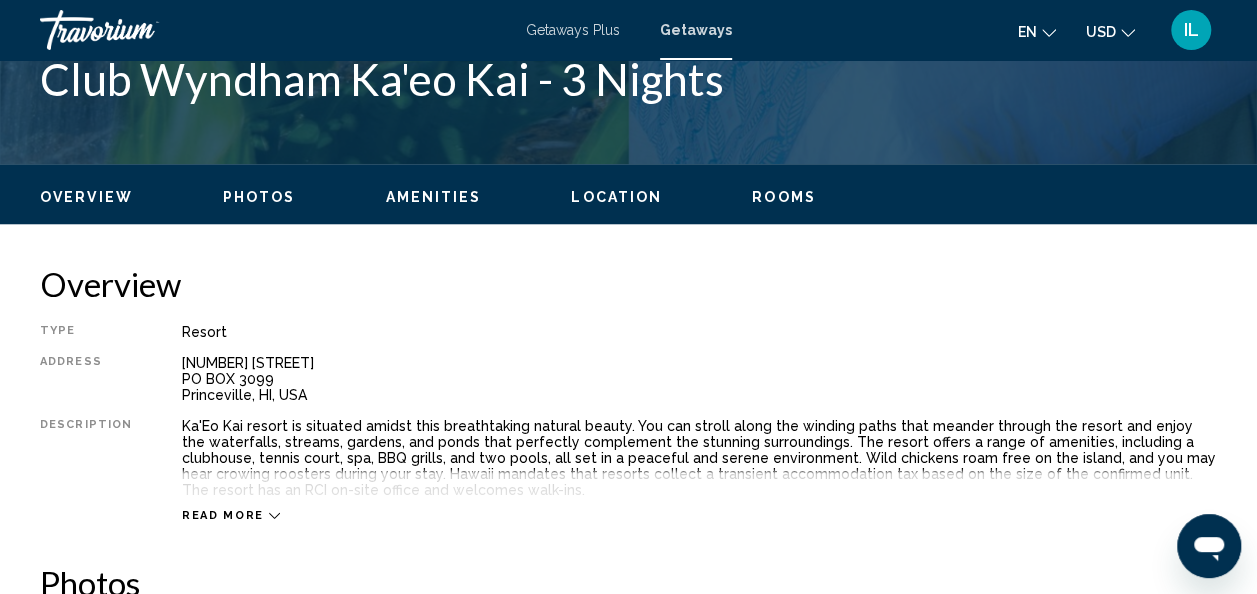 scroll, scrollTop: 844, scrollLeft: 0, axis: vertical 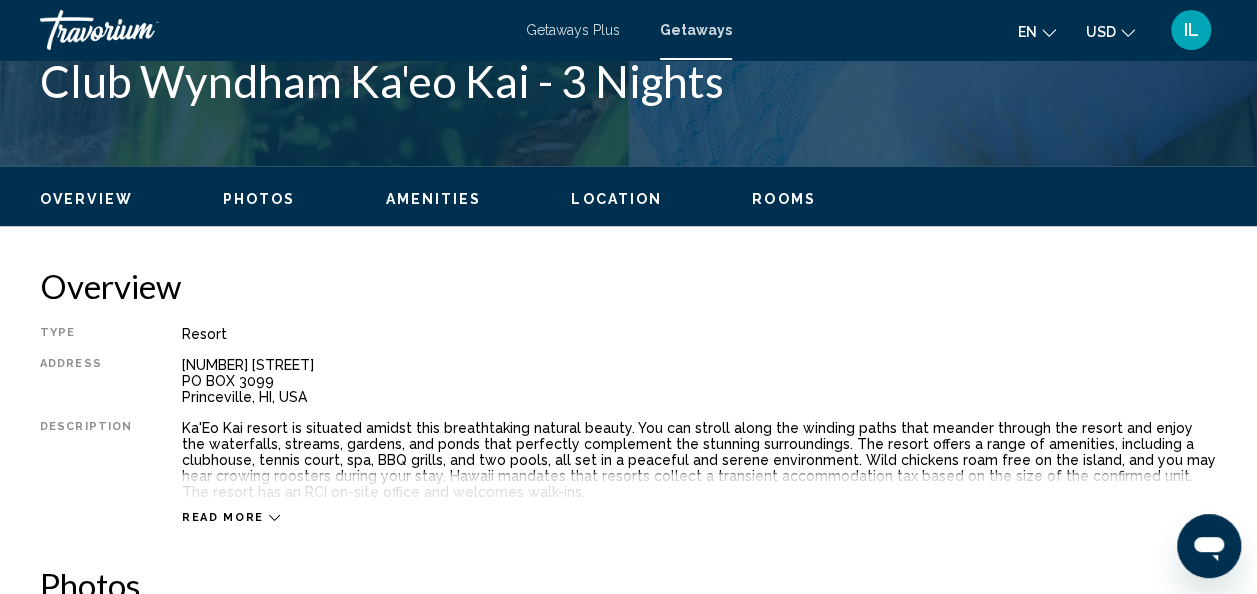 click on "Overview Type Resort All-Inclusive No All-Inclusive Address 3970 Wyllie Road PO BOX 3099 [CITY], [STATE], [COUNTRY] Description Ka'Eo Kai resort is situated amidst this breathtaking natural beauty. You can stroll along the winding paths that meander through the resort and enjoy the waterfalls, streams, gardens, and ponds that perfectly complement the stunning surroundings. The resort offers a range of amenities, including a clubhouse, tennis court, spa, BBQ grills, and two pools, all set in a peaceful and serene environment. Wild chickens roam free on the island, and you may hear crowing roosters during your stay. Hawaii mandates that resorts collect a transient accommodation tax based on the size of the confirmed unit. The resort has an RCI on-site office and welcomes walk-ins. Read more" at bounding box center [628, 395] 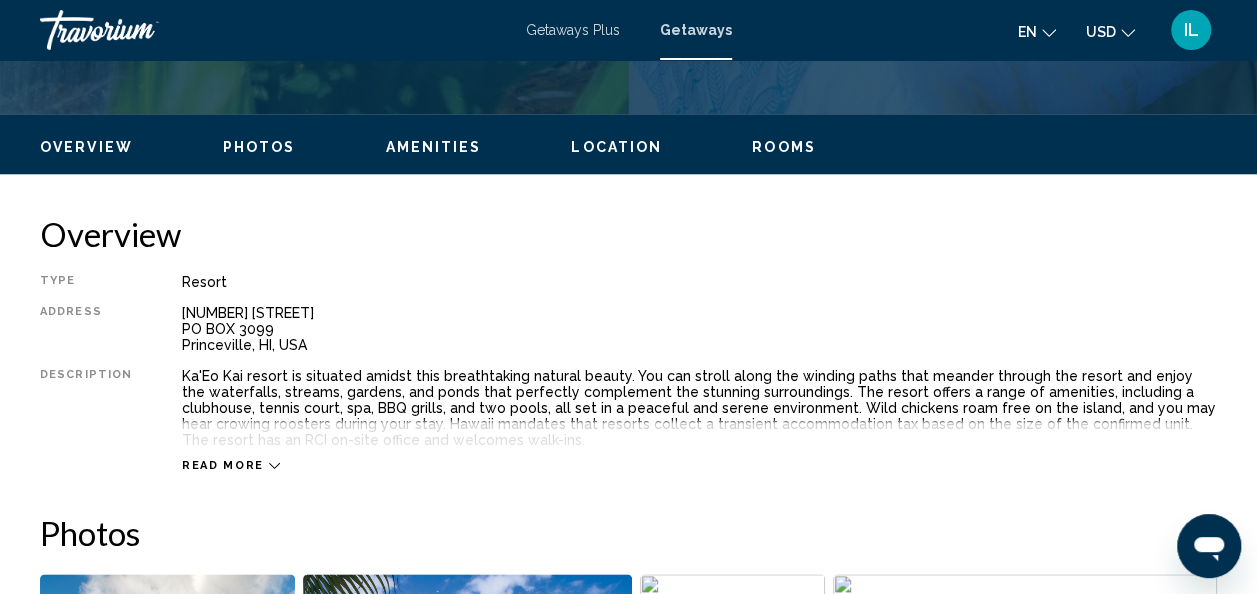 scroll, scrollTop: 898, scrollLeft: 0, axis: vertical 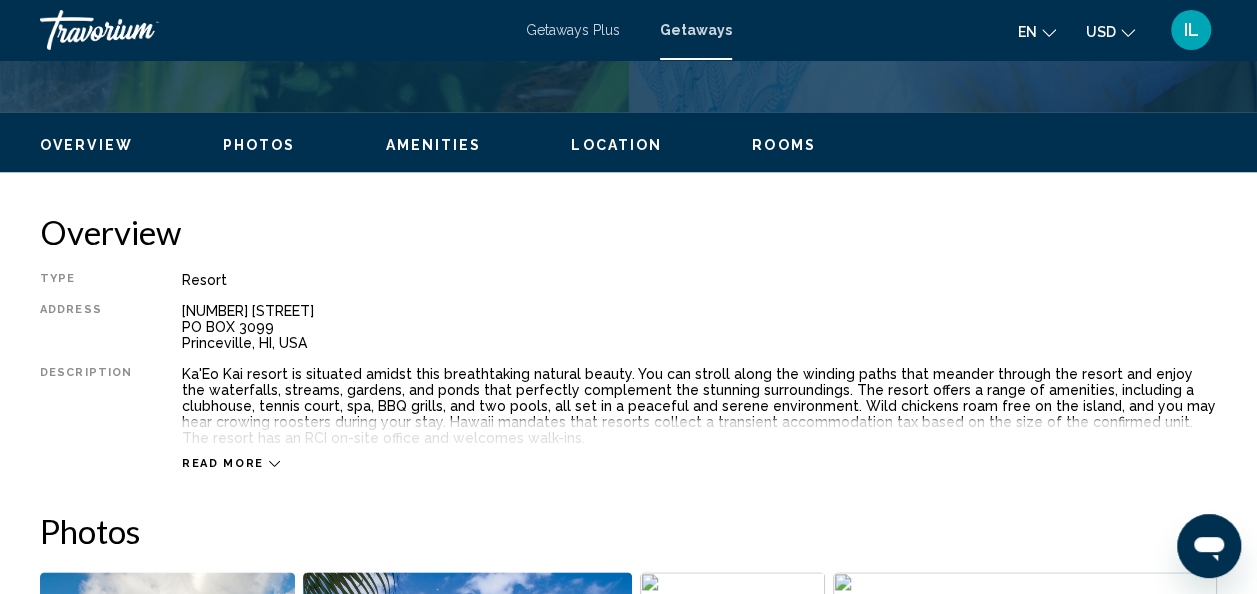 click on "Read more" at bounding box center (231, 463) 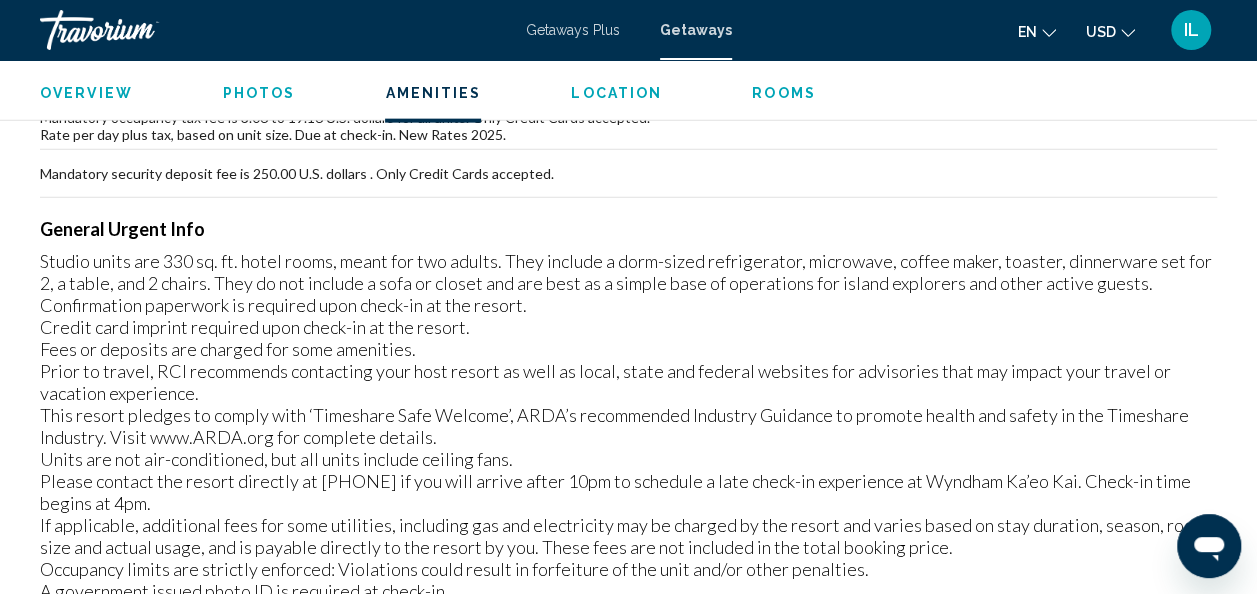 scroll, scrollTop: 2288, scrollLeft: 0, axis: vertical 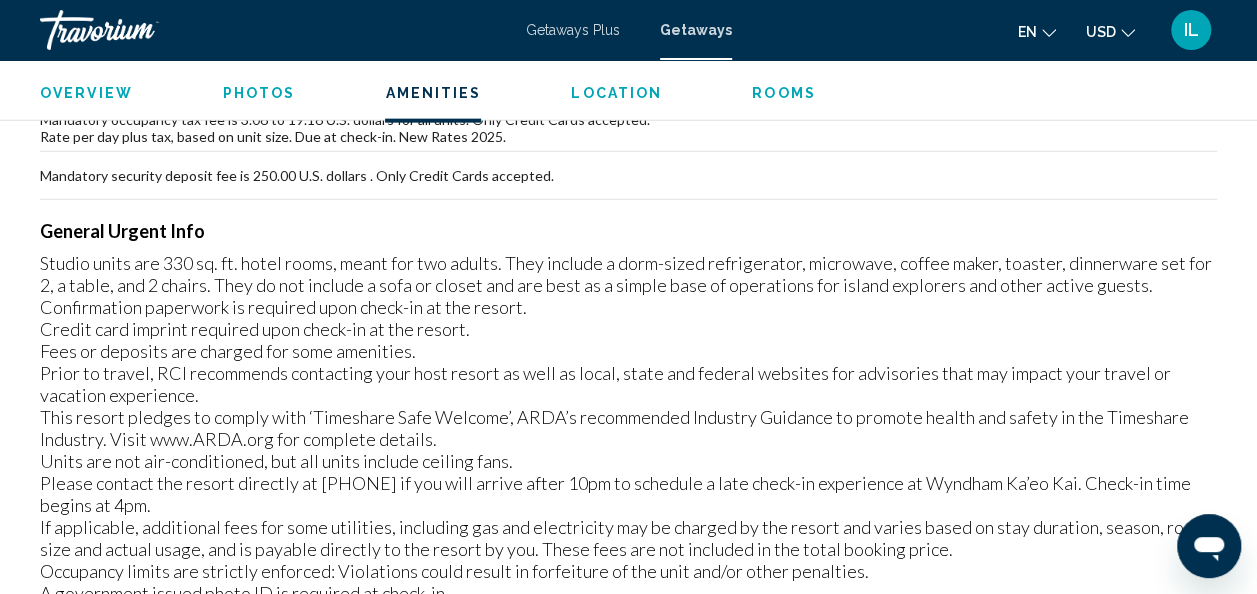 click 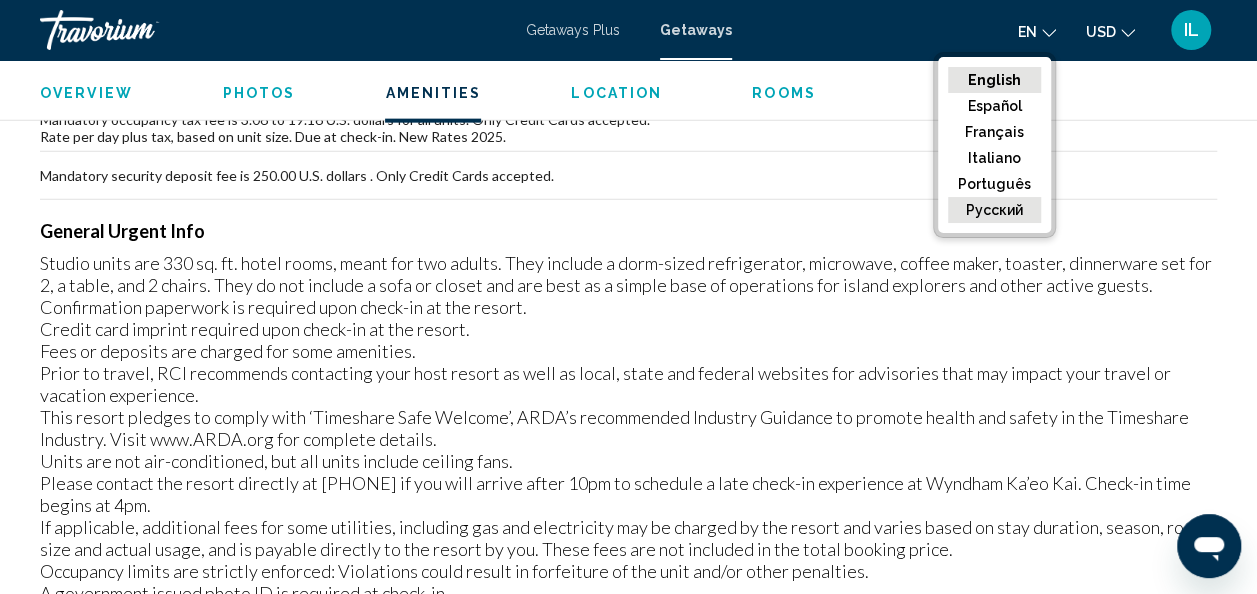 click on "русский" 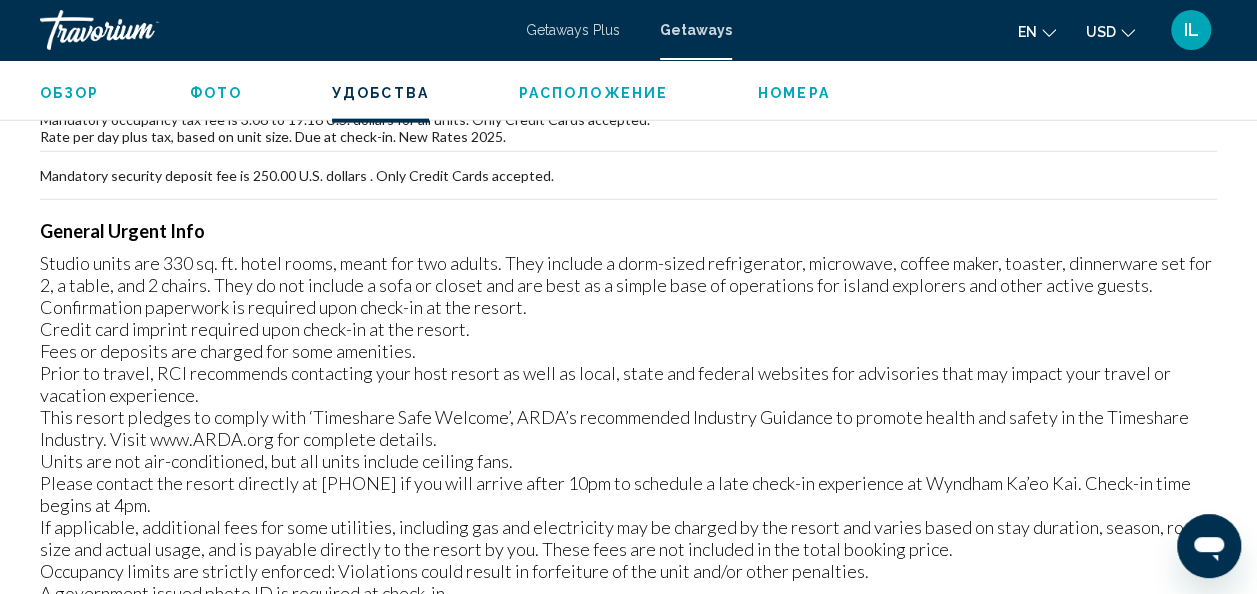 click 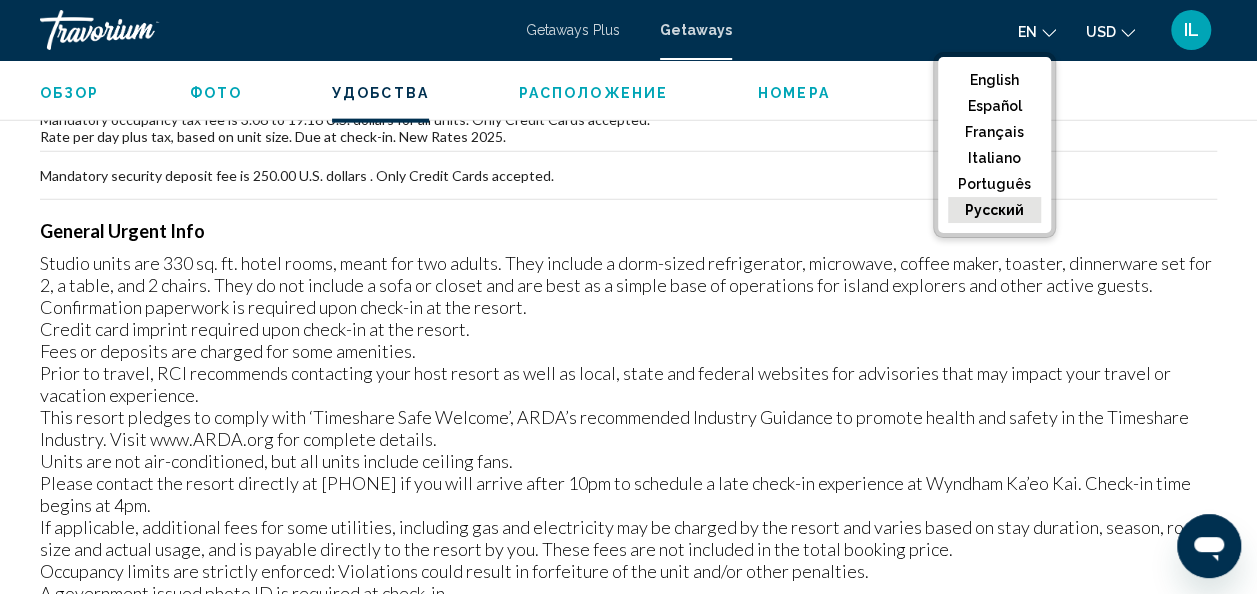 click on "русский" 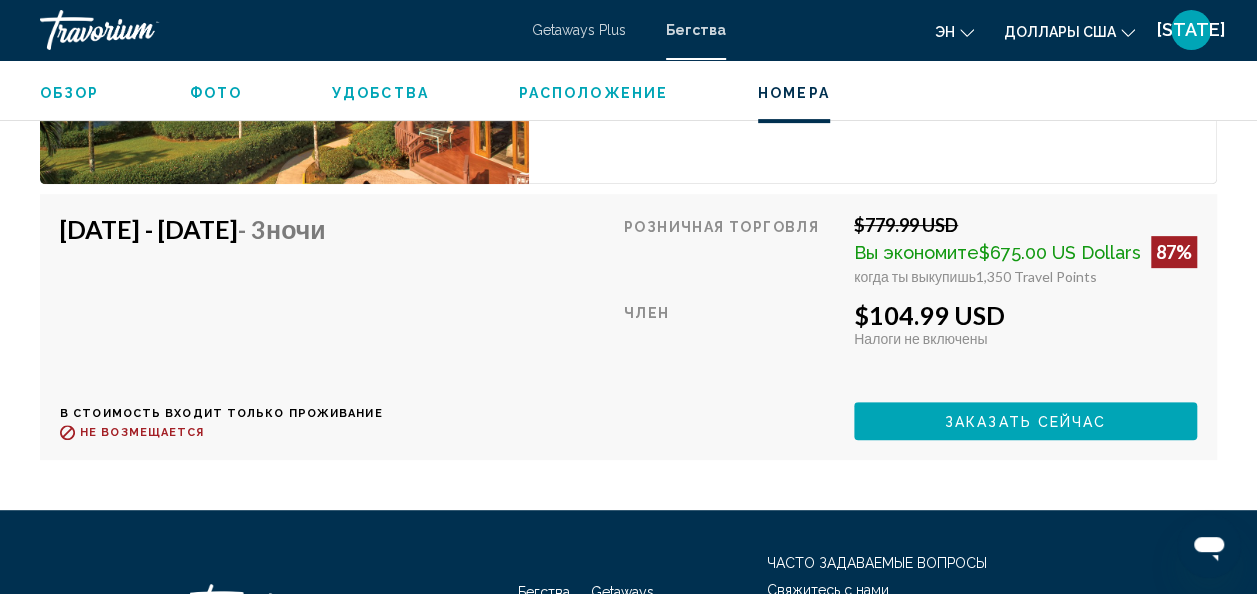 scroll, scrollTop: 4067, scrollLeft: 0, axis: vertical 